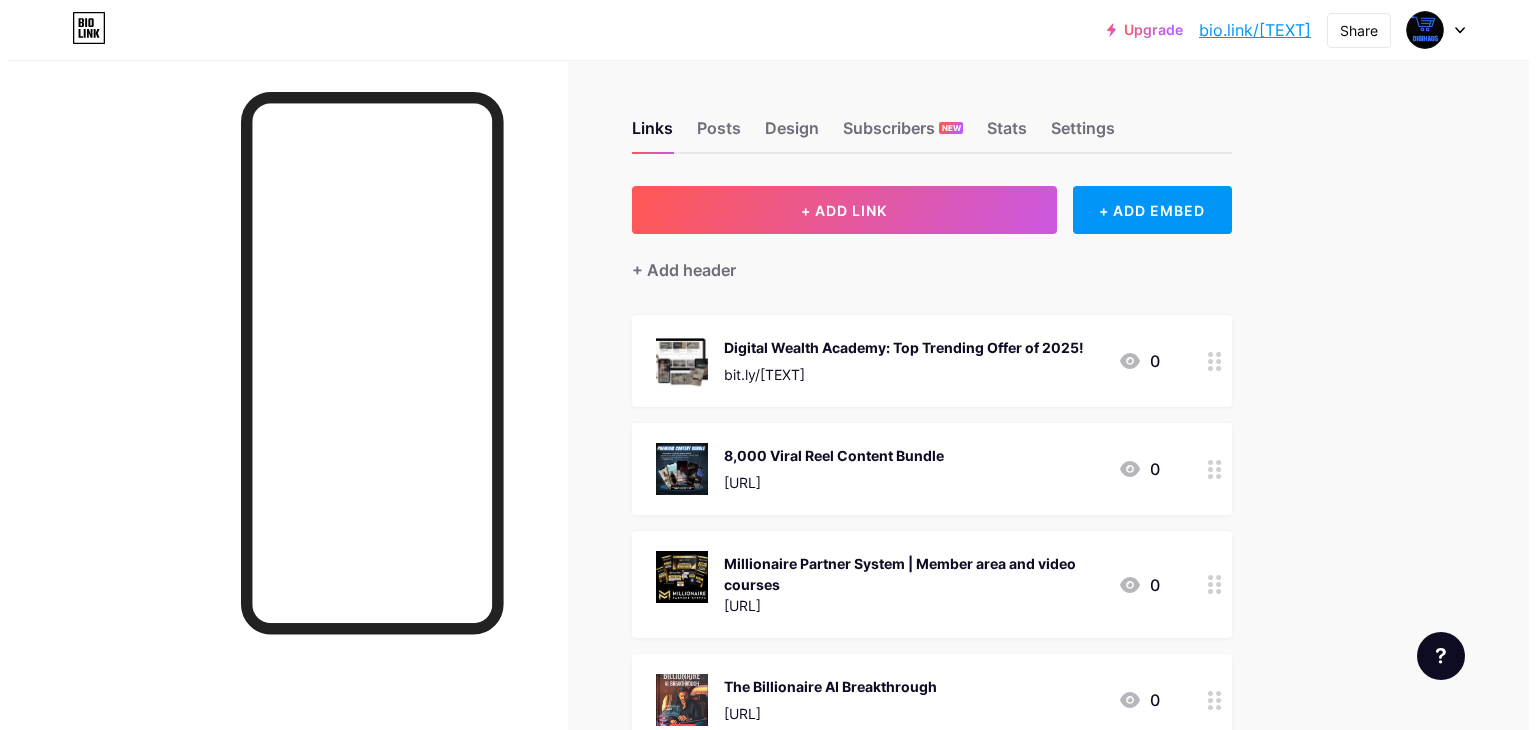 scroll, scrollTop: 0, scrollLeft: 0, axis: both 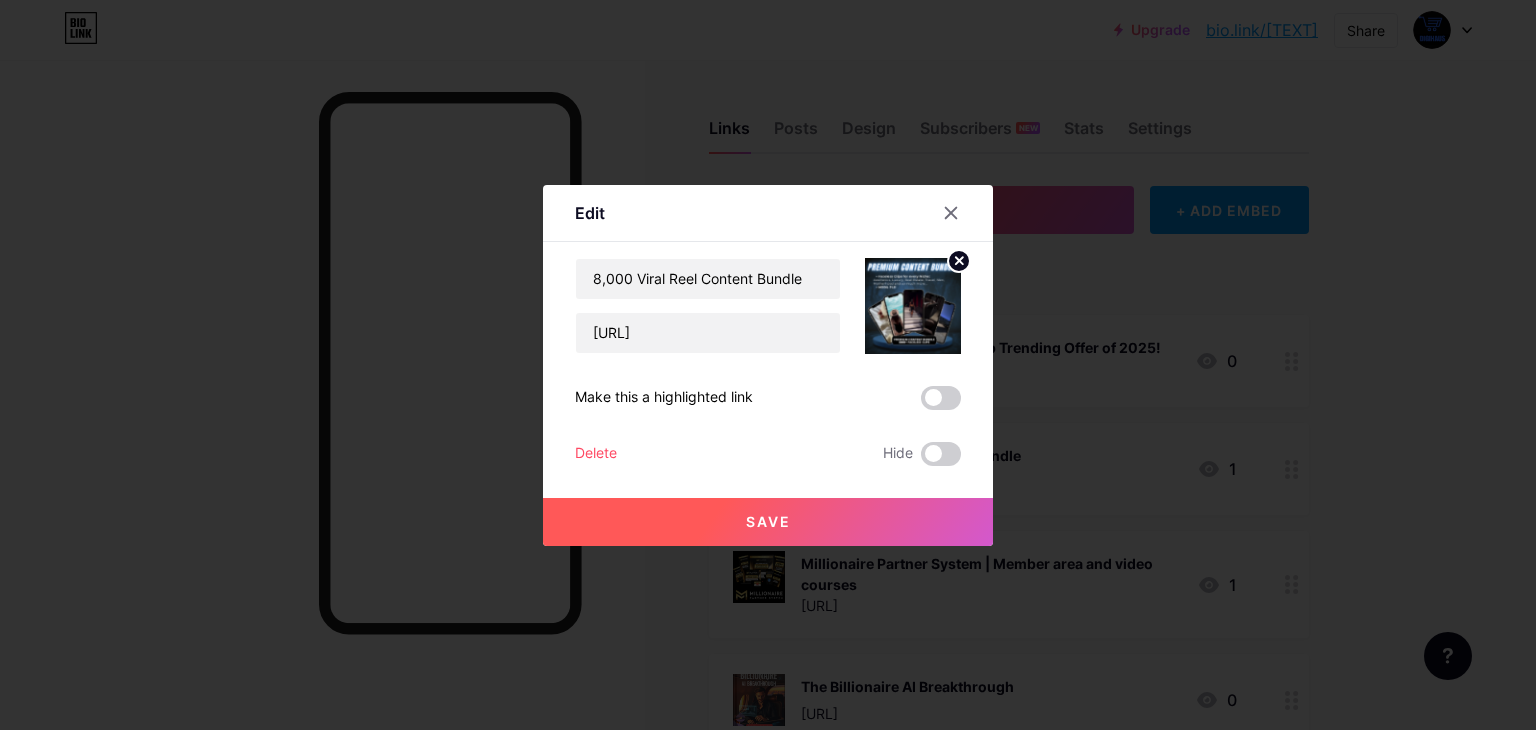 drag, startPoint x: 955, startPoint y: 194, endPoint x: 944, endPoint y: 213, distance: 21.954498 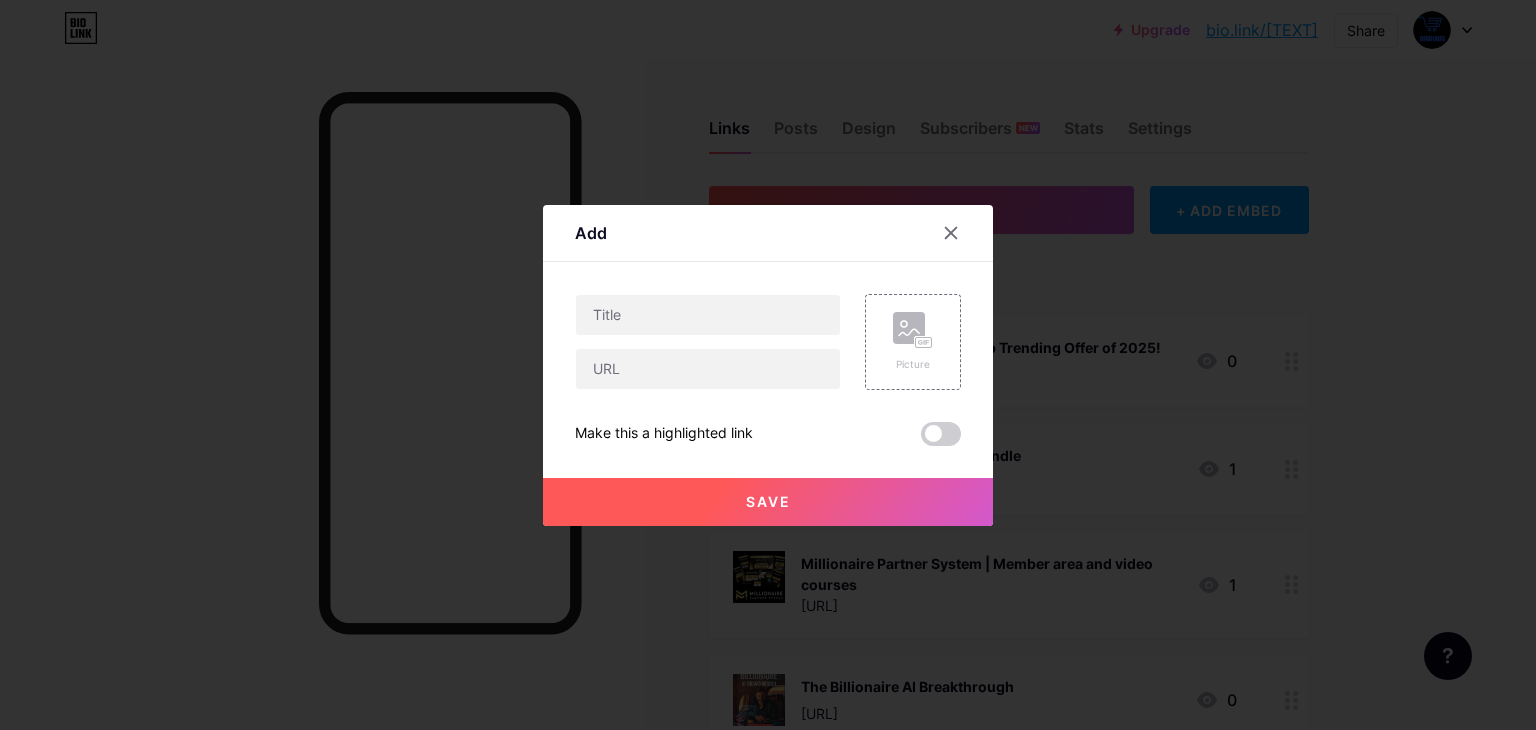click on "Add" at bounding box center (768, 238) 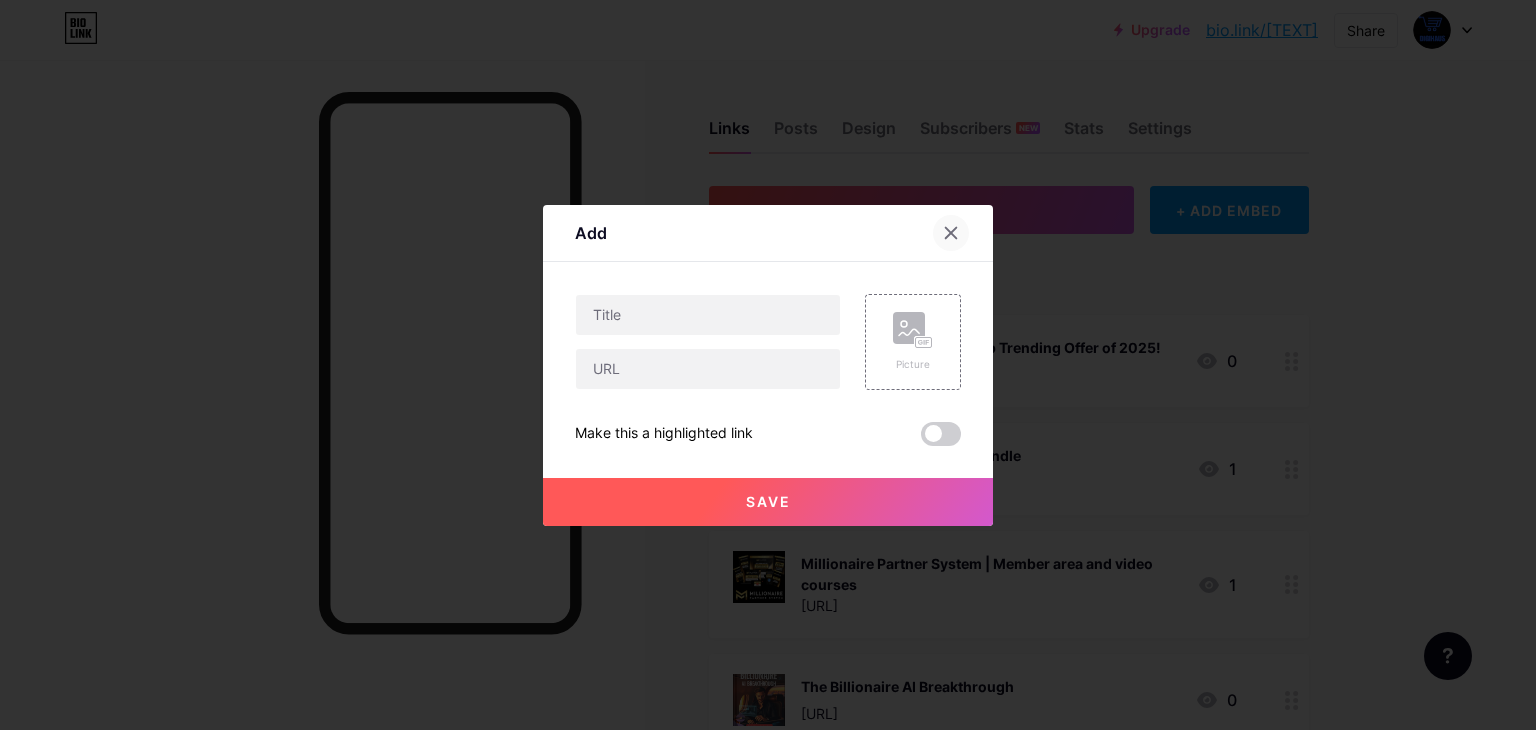 click at bounding box center [951, 233] 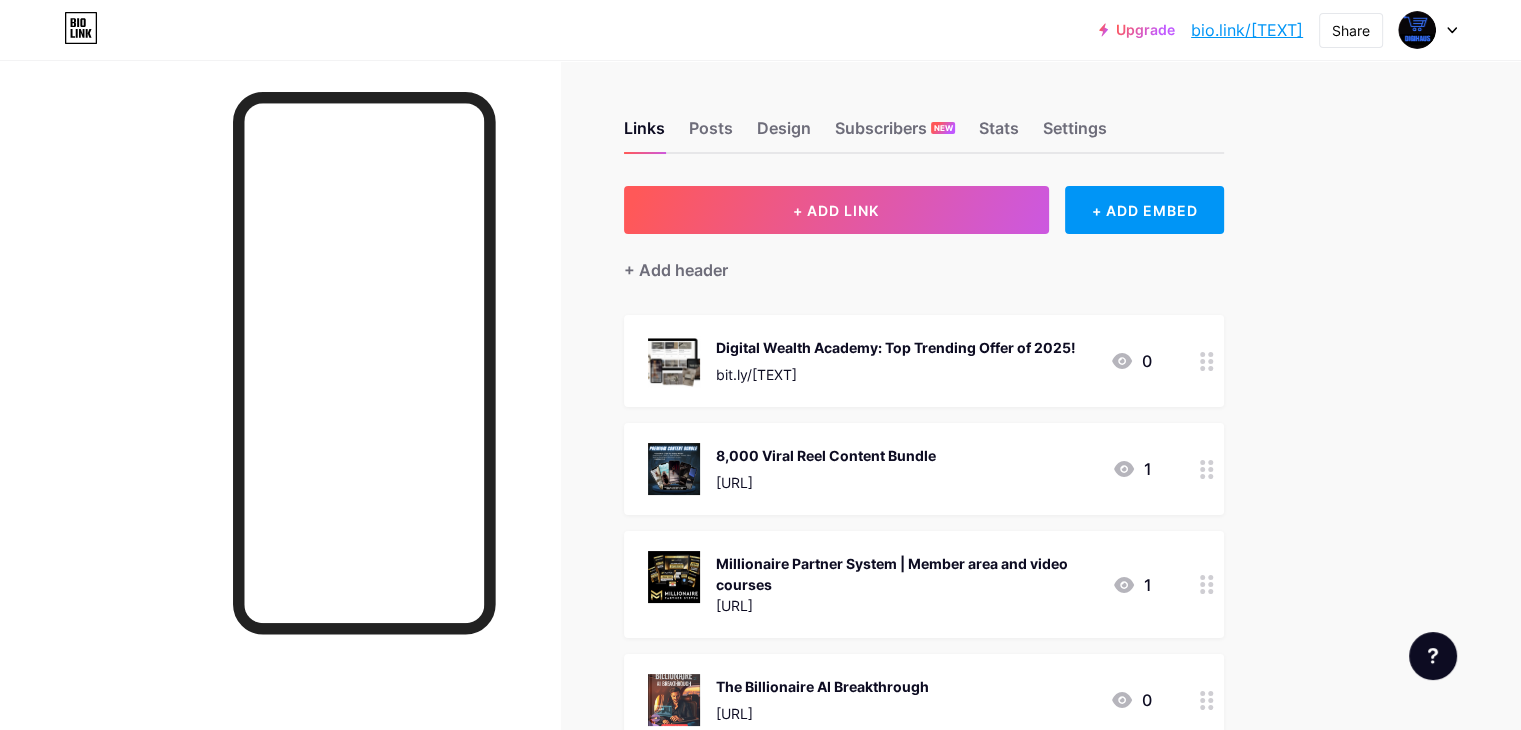 click at bounding box center (1207, 361) 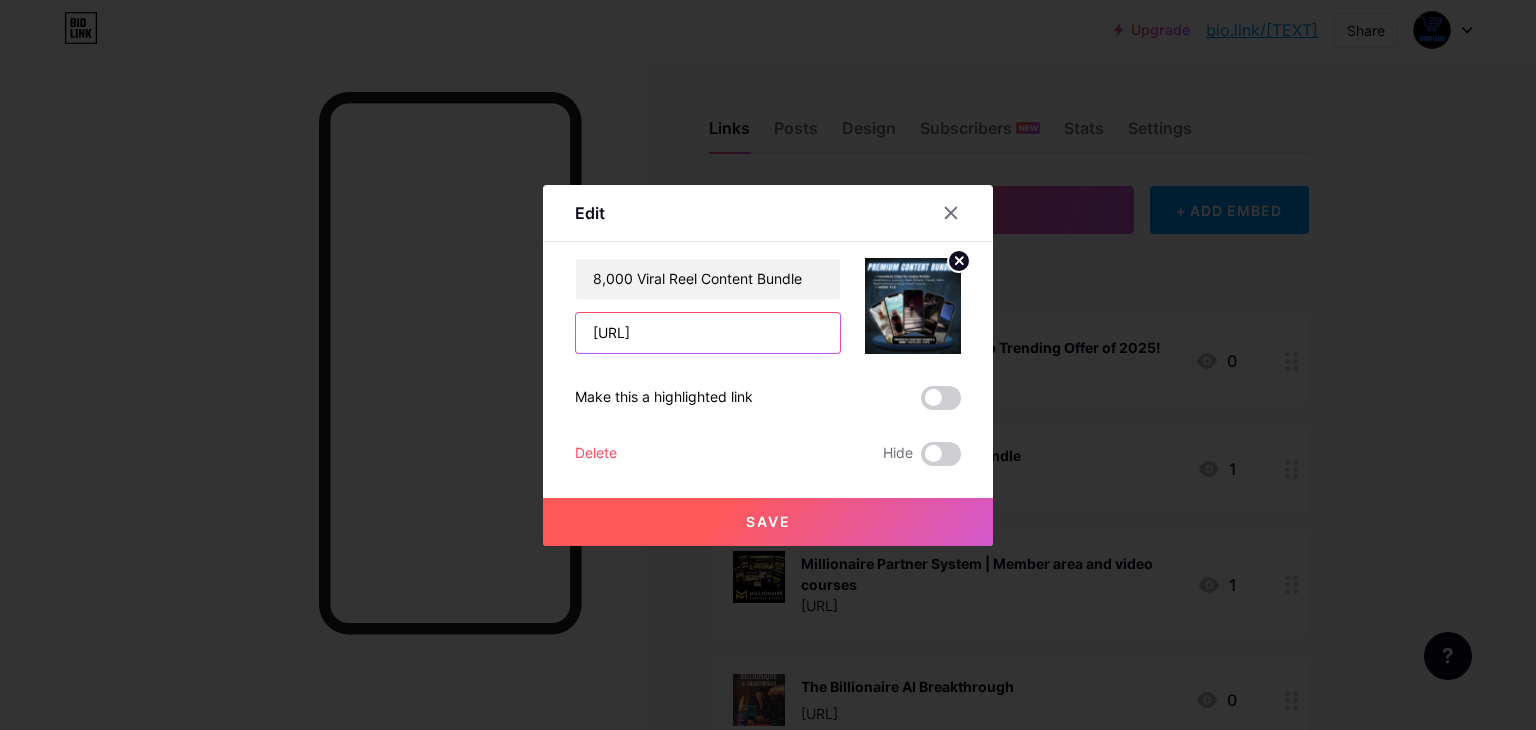 scroll, scrollTop: 0, scrollLeft: 0, axis: both 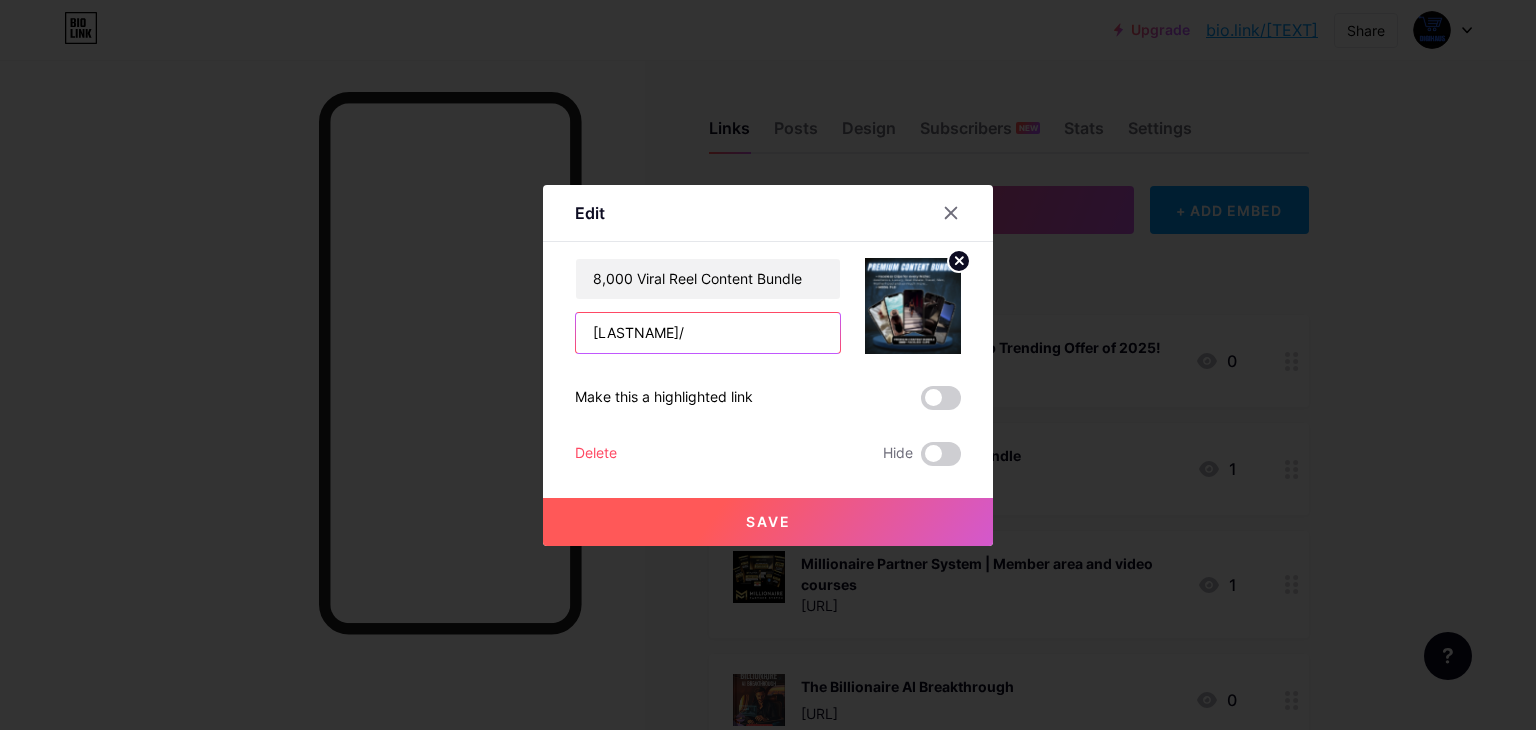 drag, startPoint x: 457, startPoint y: 322, endPoint x: 492, endPoint y: 326, distance: 35.22783 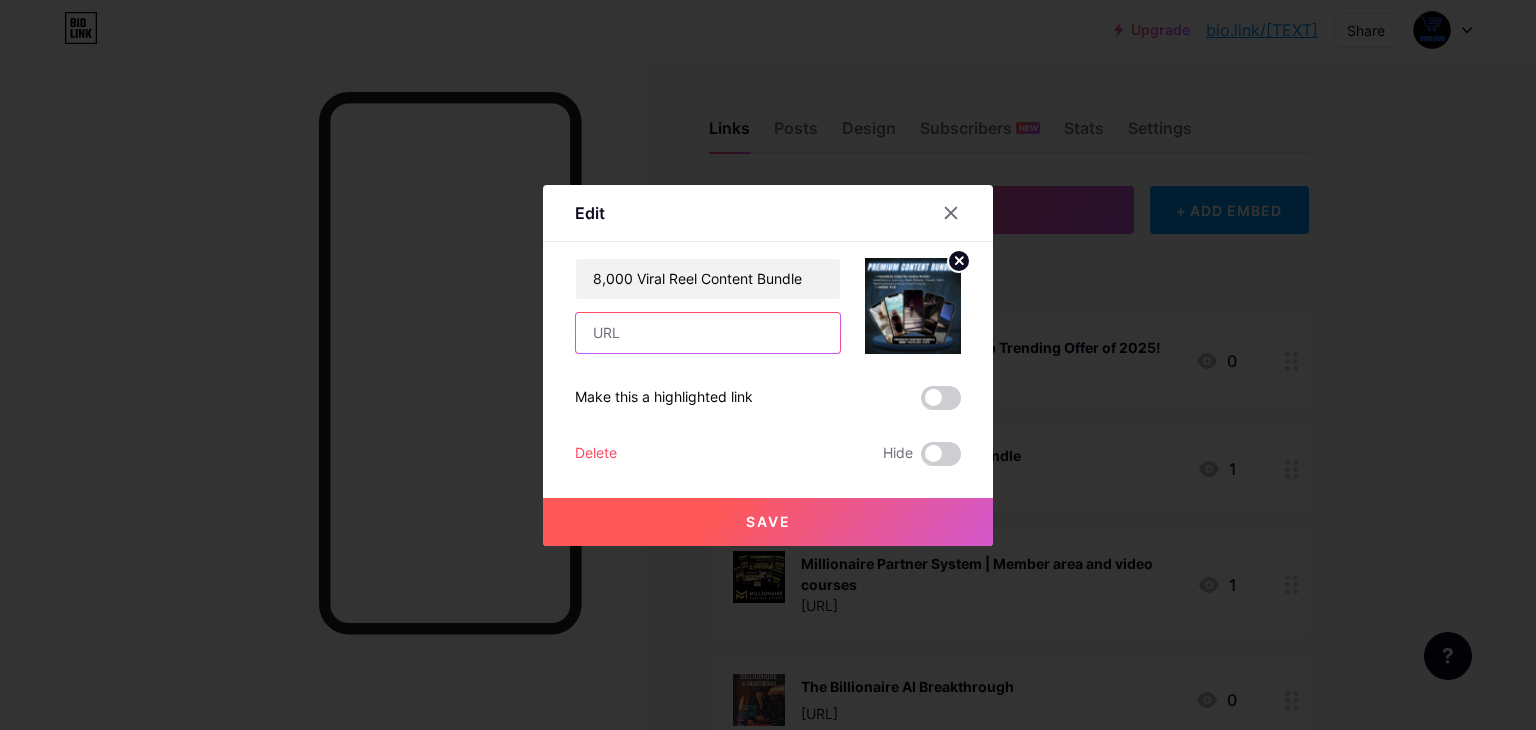 drag, startPoint x: 721, startPoint y: 338, endPoint x: 451, endPoint y: 338, distance: 270 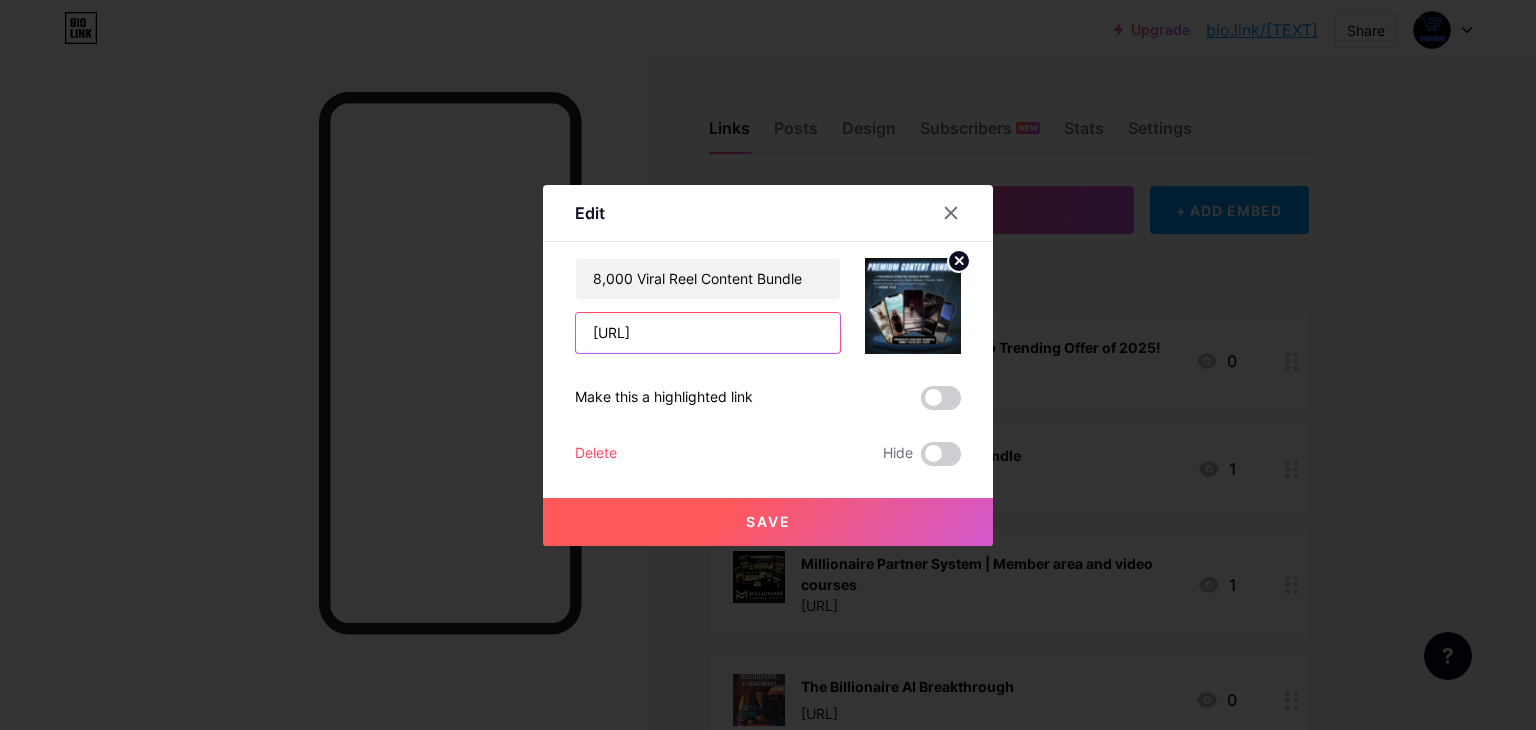 scroll, scrollTop: 0, scrollLeft: 160, axis: horizontal 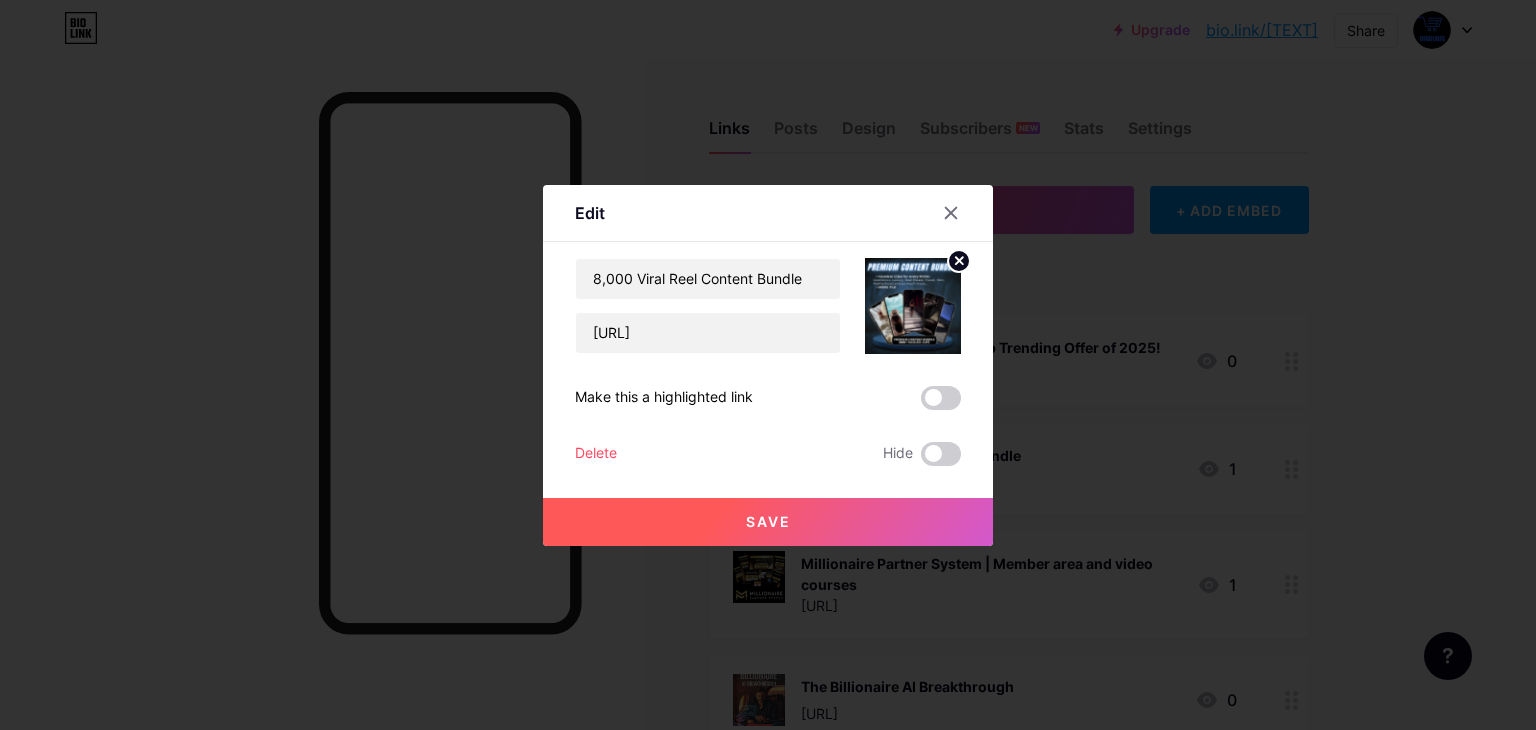 click on "Save" at bounding box center (768, 522) 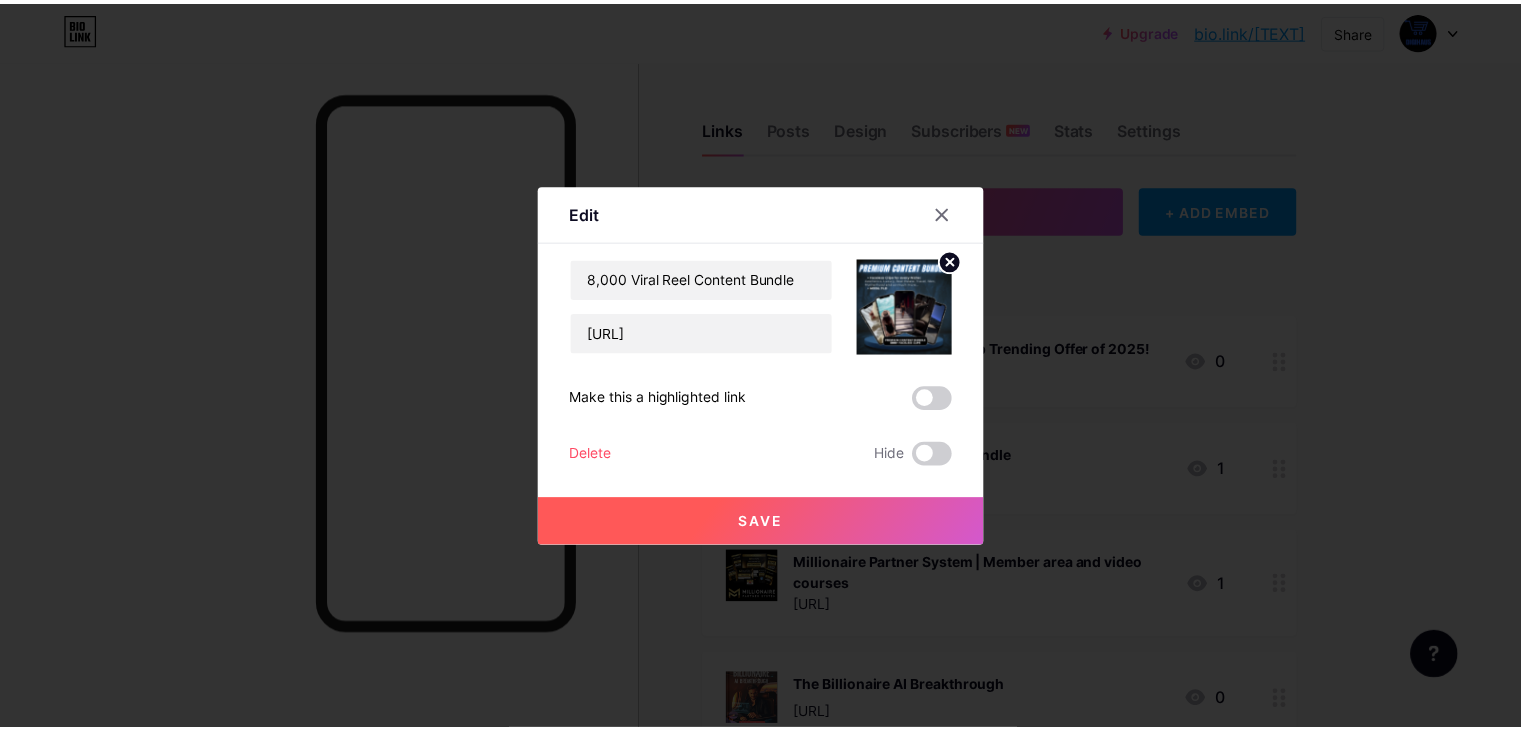 scroll, scrollTop: 0, scrollLeft: 0, axis: both 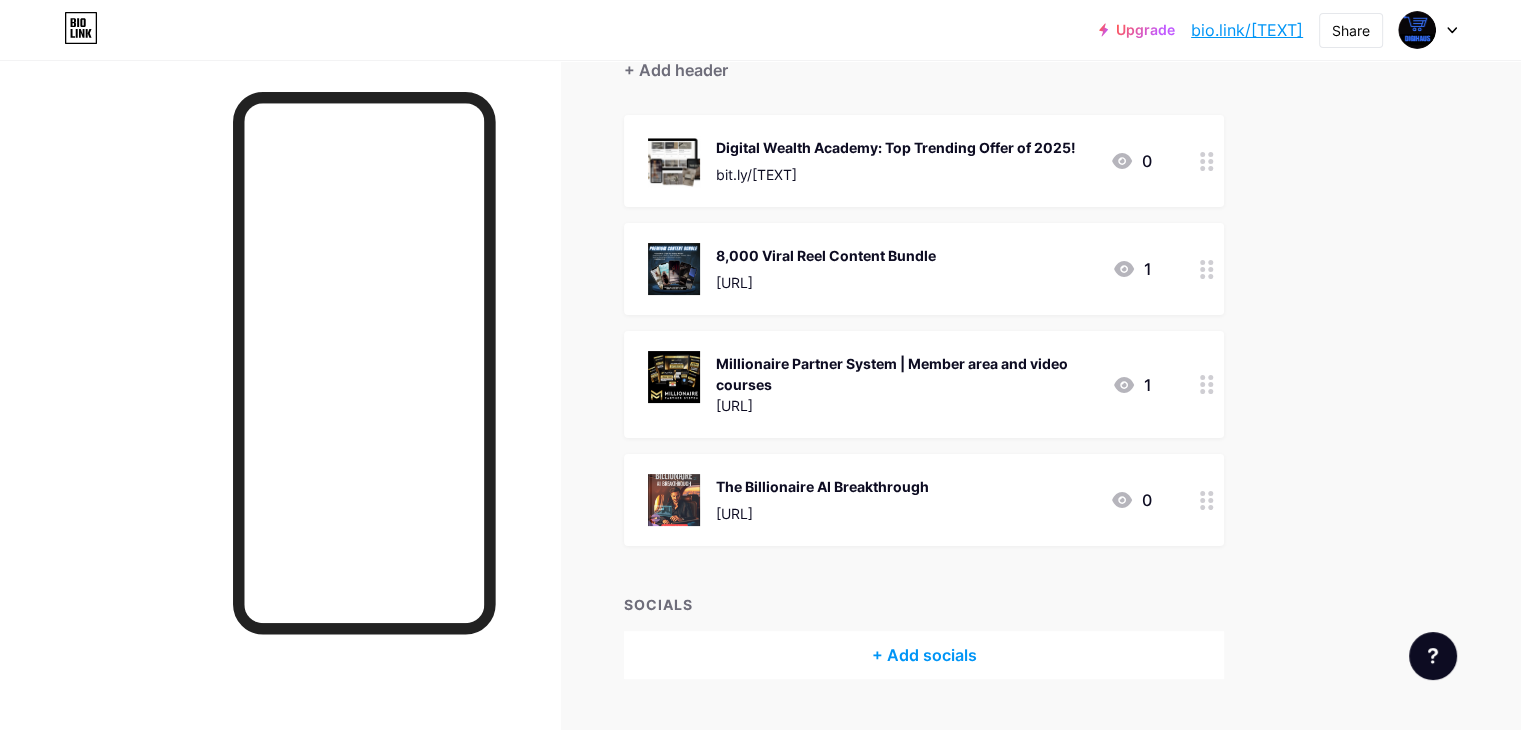 click at bounding box center (1207, 161) 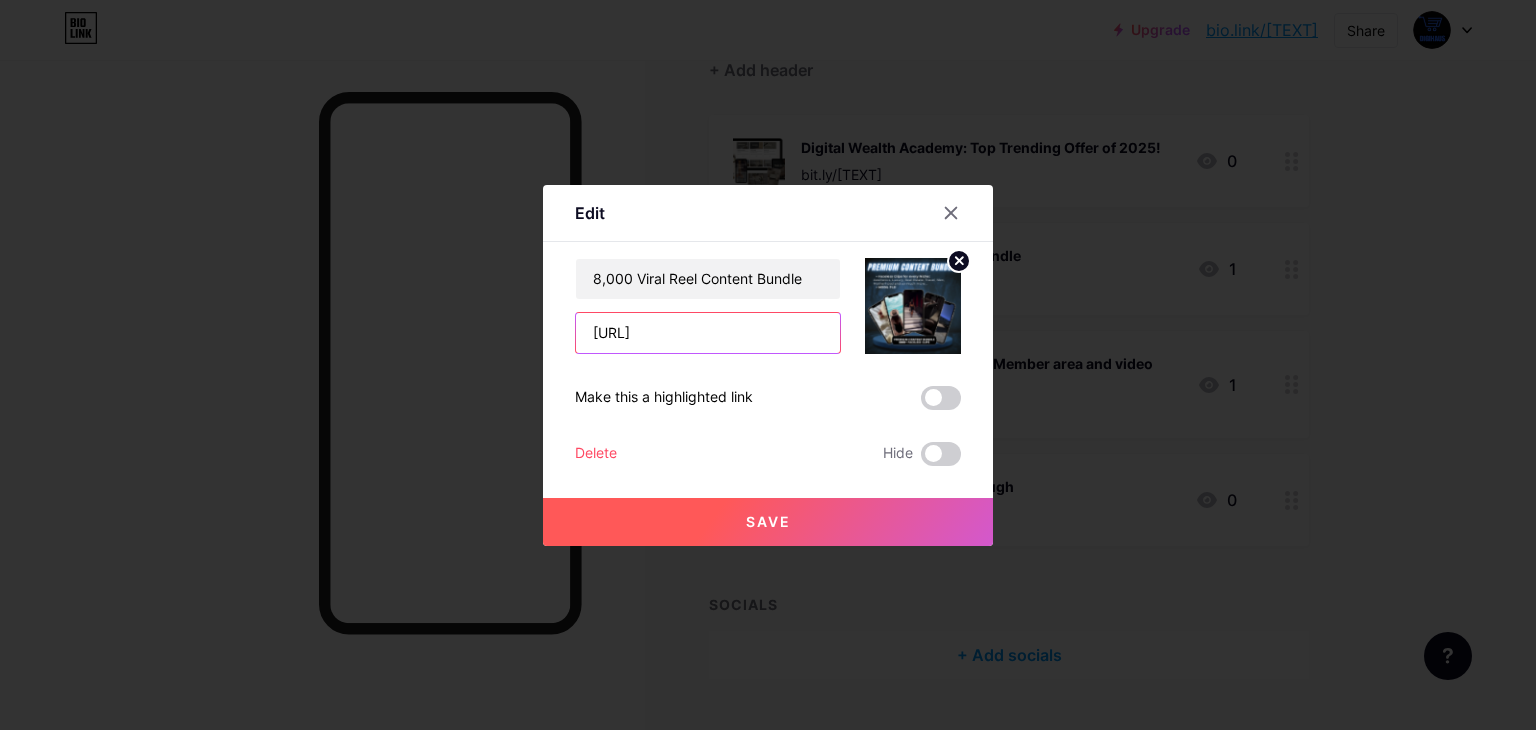 click on "[URL]" at bounding box center (708, 333) 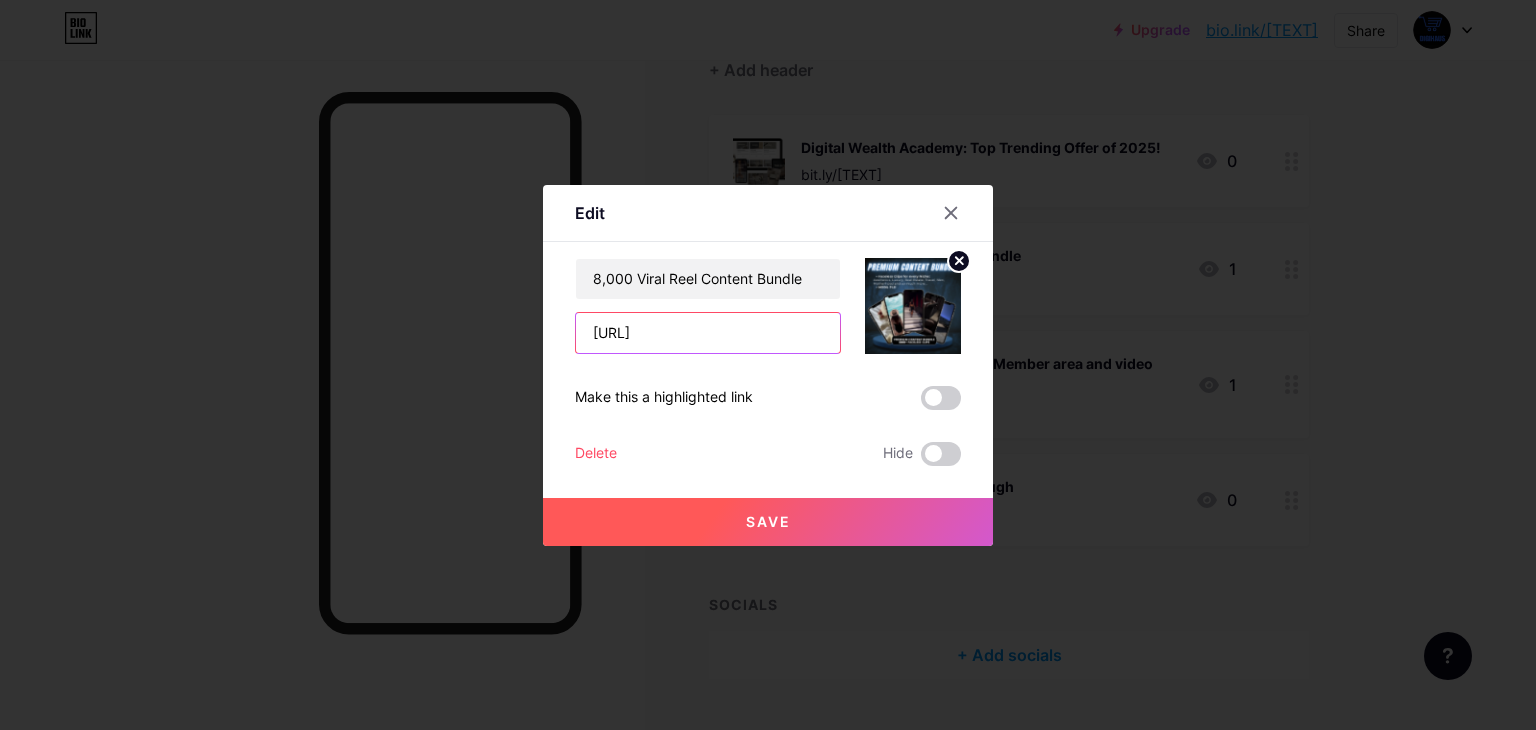 scroll, scrollTop: 0, scrollLeft: 160, axis: horizontal 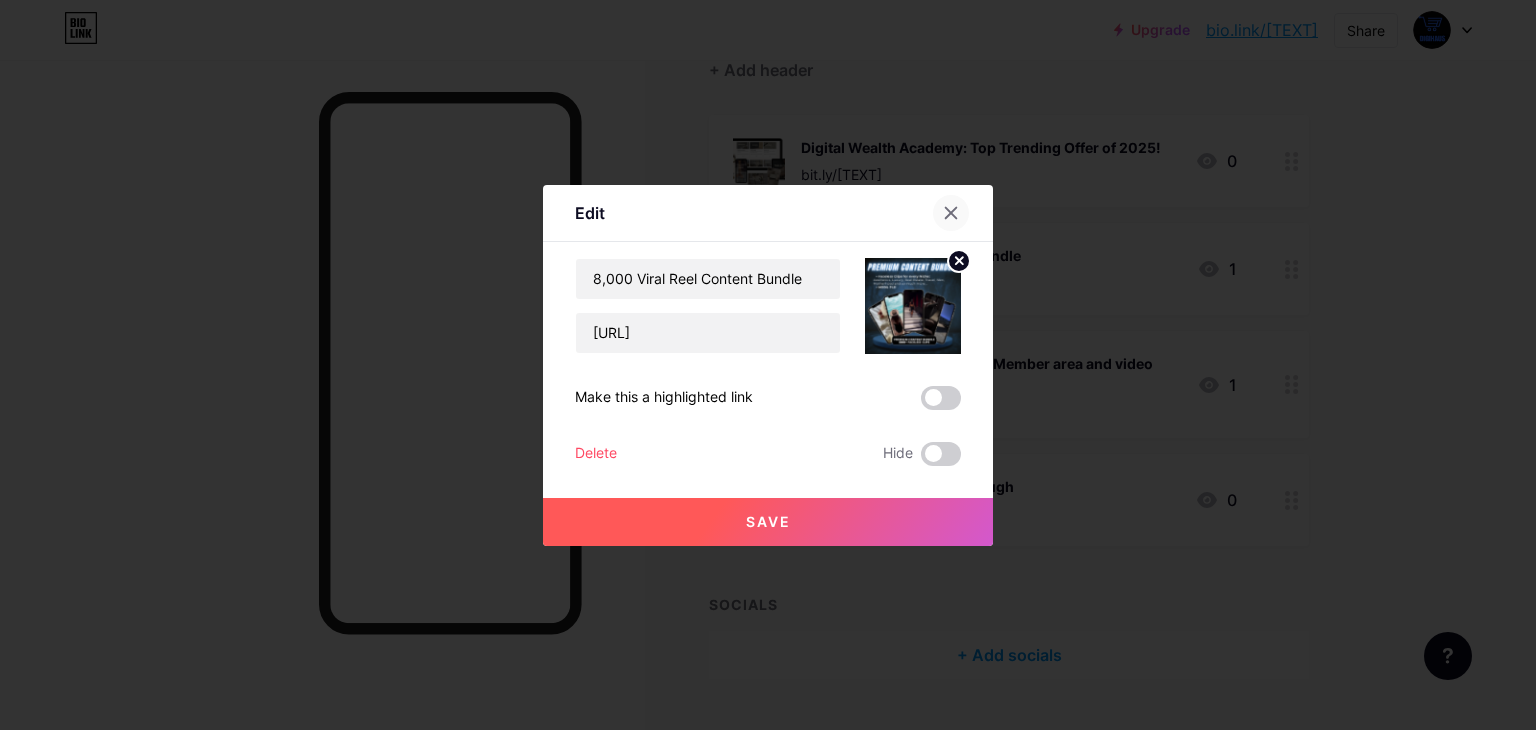 click at bounding box center (951, 213) 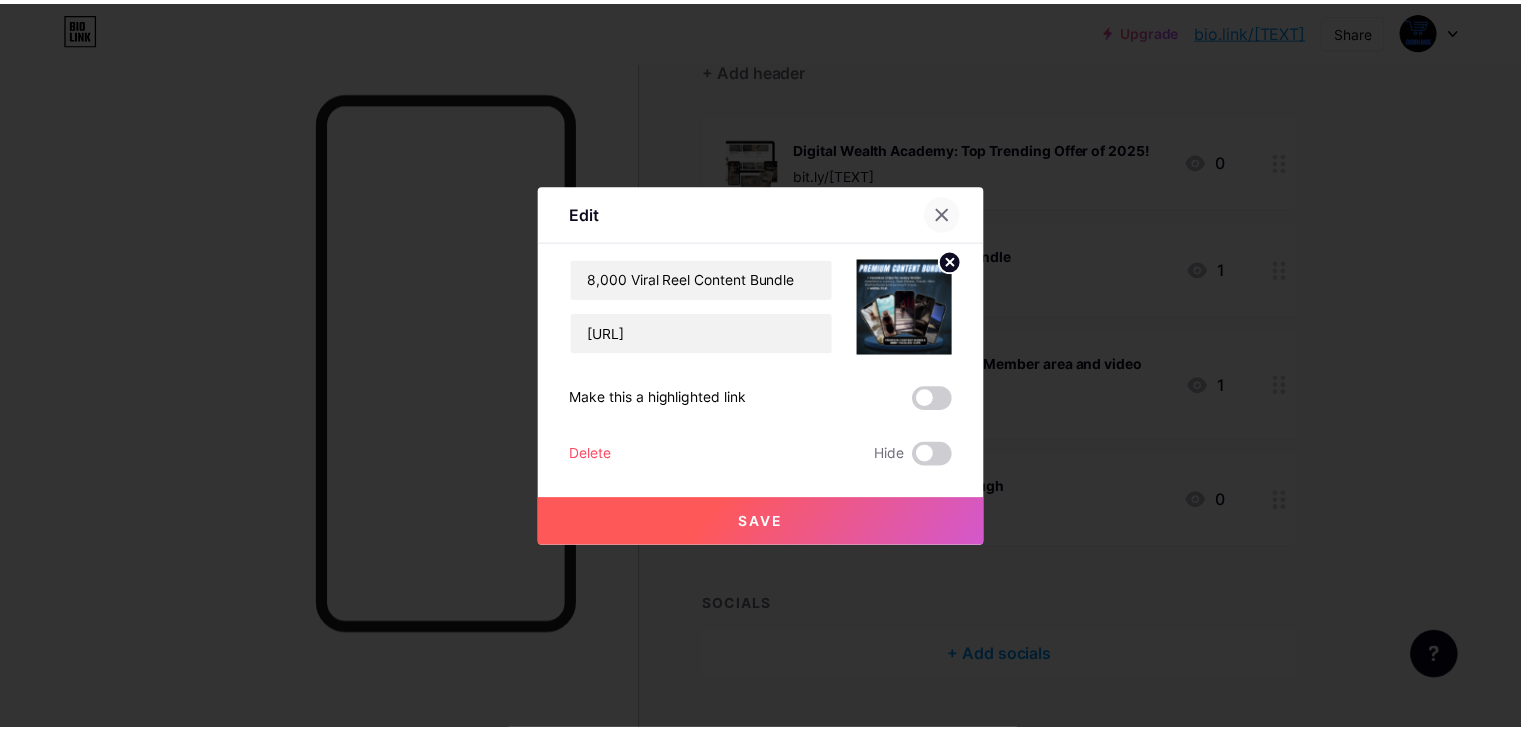 scroll, scrollTop: 0, scrollLeft: 0, axis: both 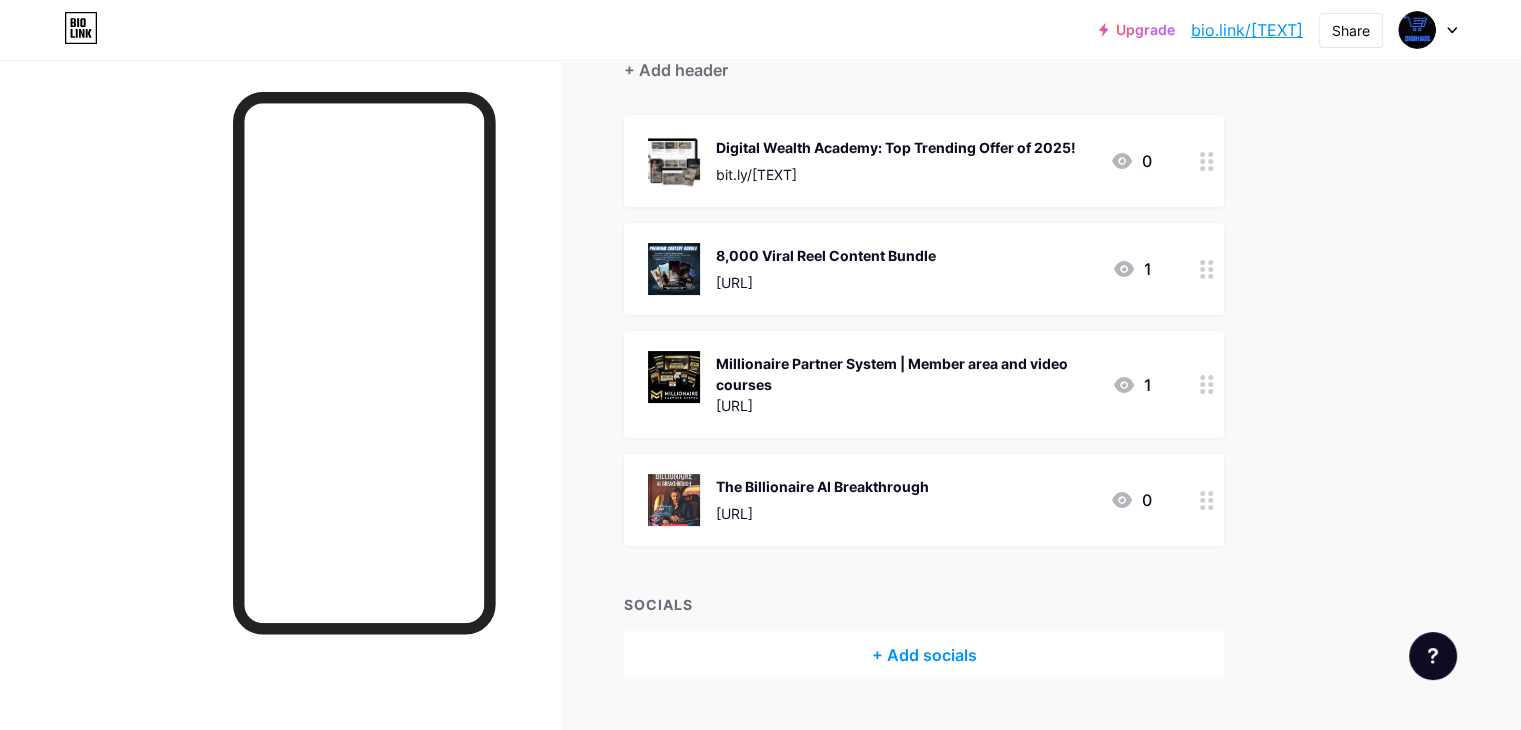 click at bounding box center (1207, 500) 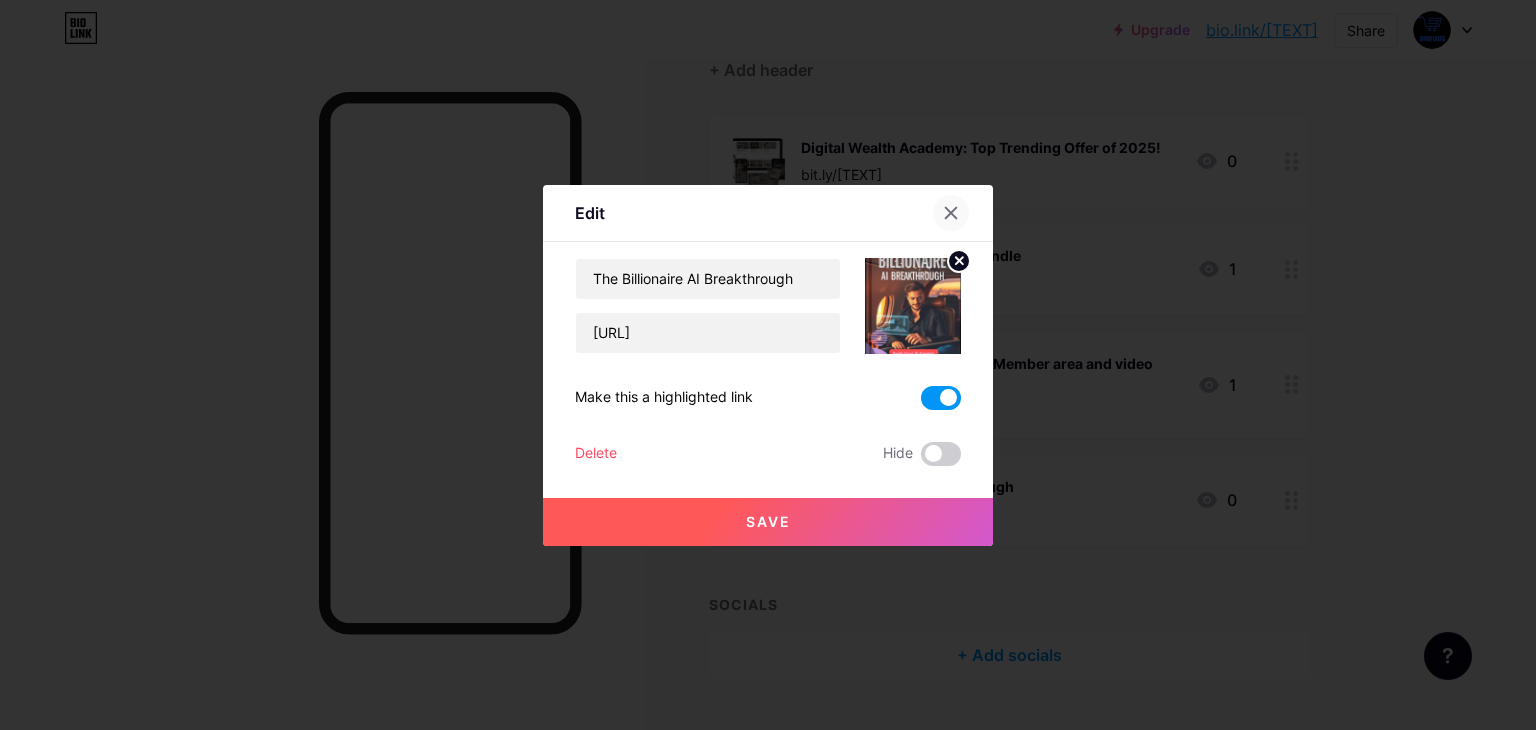 click at bounding box center (951, 212) 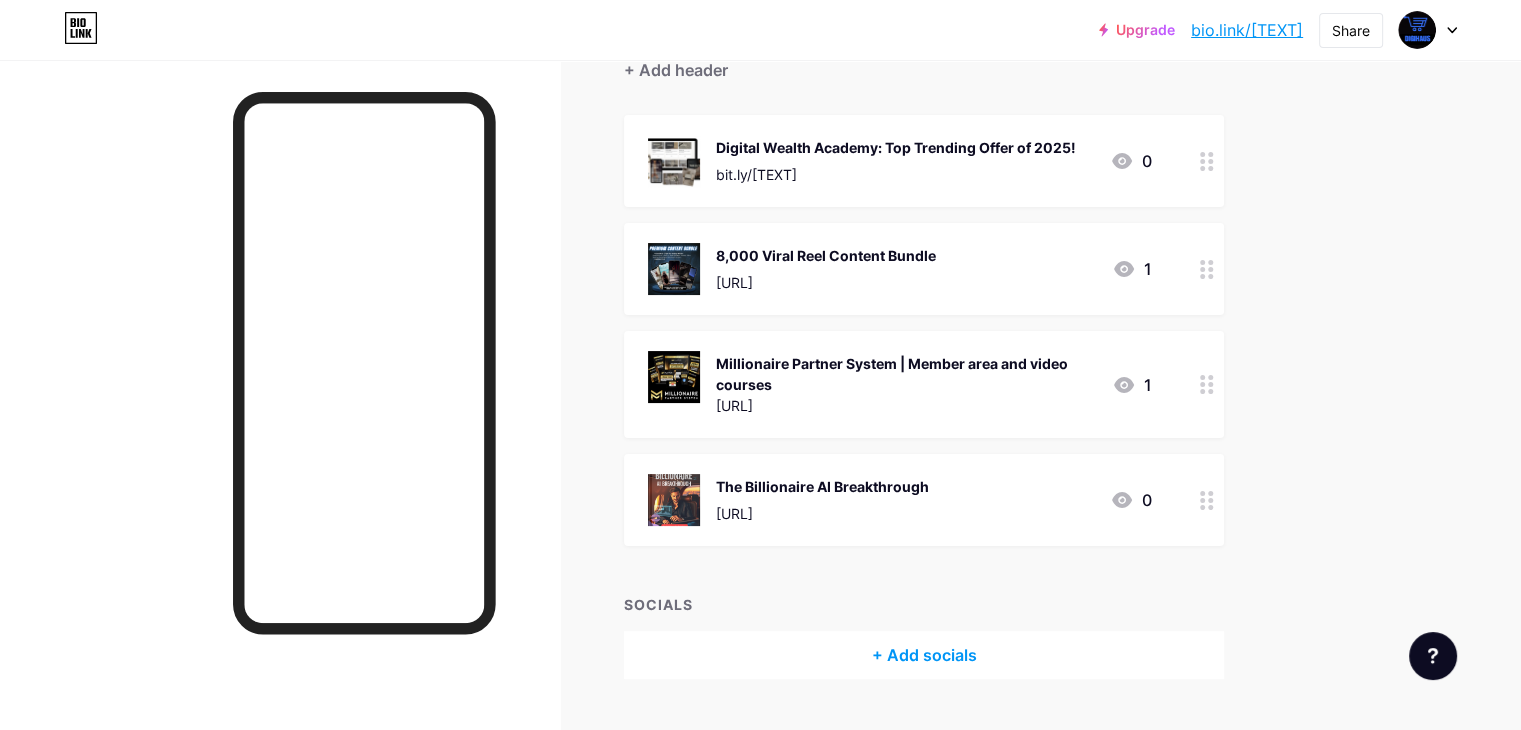 click at bounding box center (1207, 161) 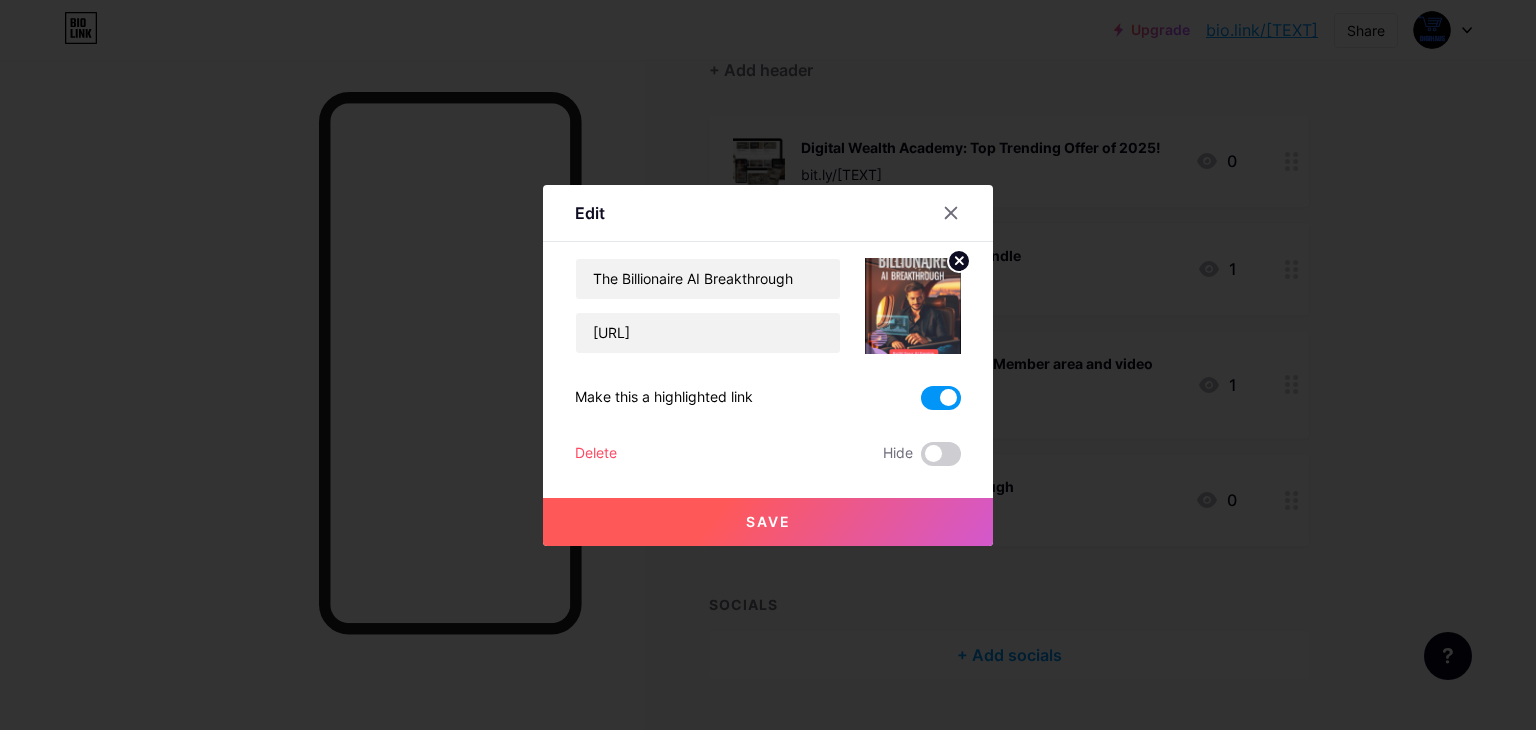 drag, startPoint x: 933, startPoint y: 449, endPoint x: 589, endPoint y: 462, distance: 344.24554 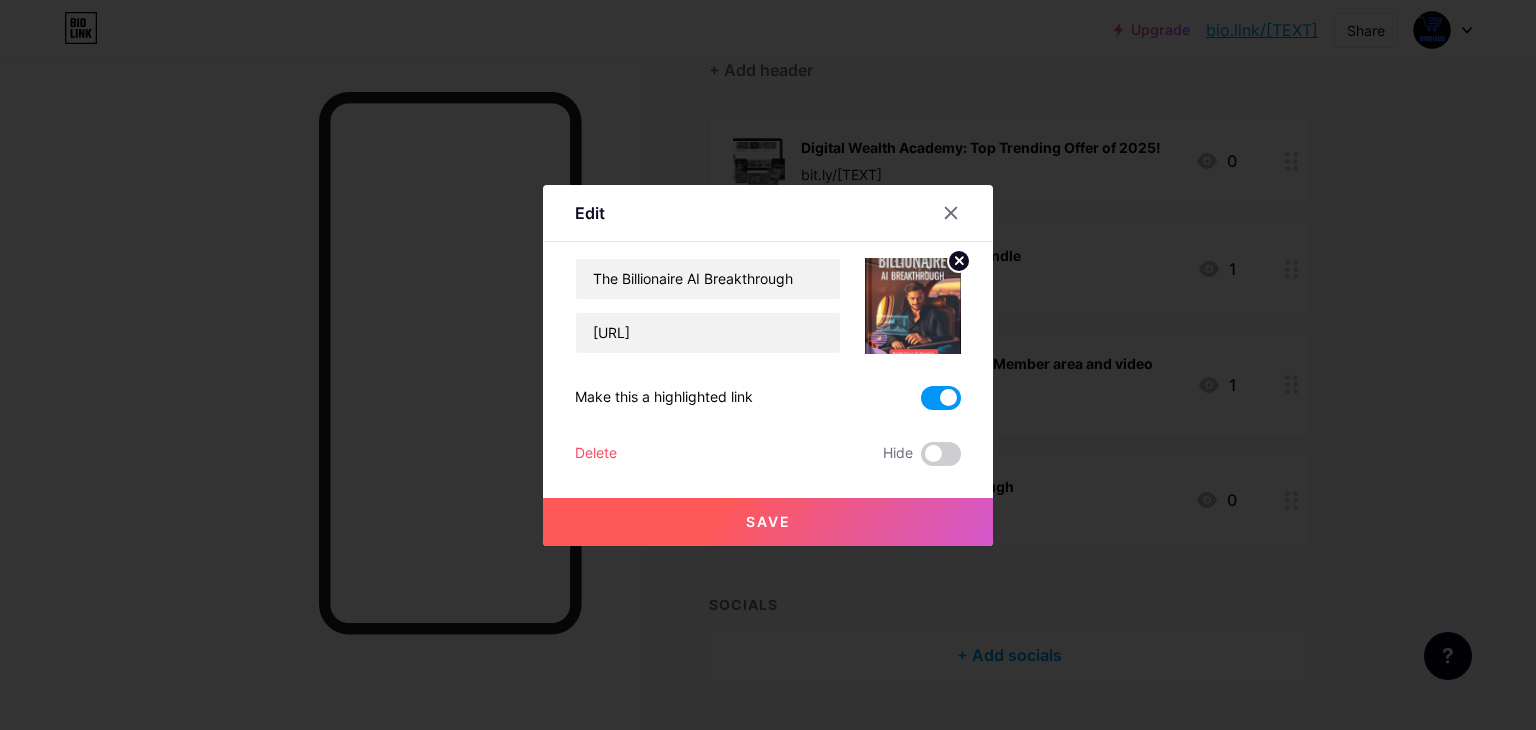 click on "Delete" at bounding box center [596, 454] 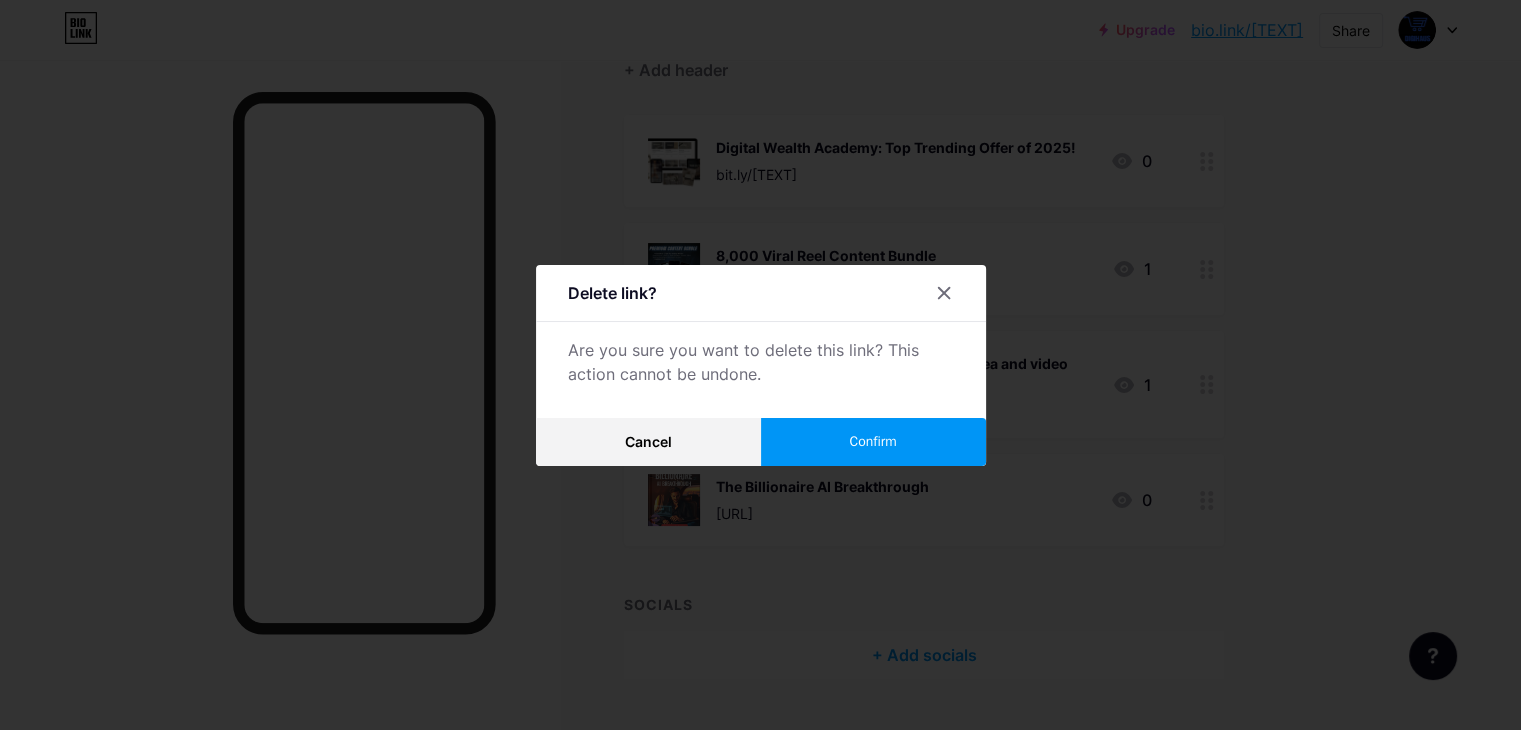 click on "Confirm" at bounding box center [872, 441] 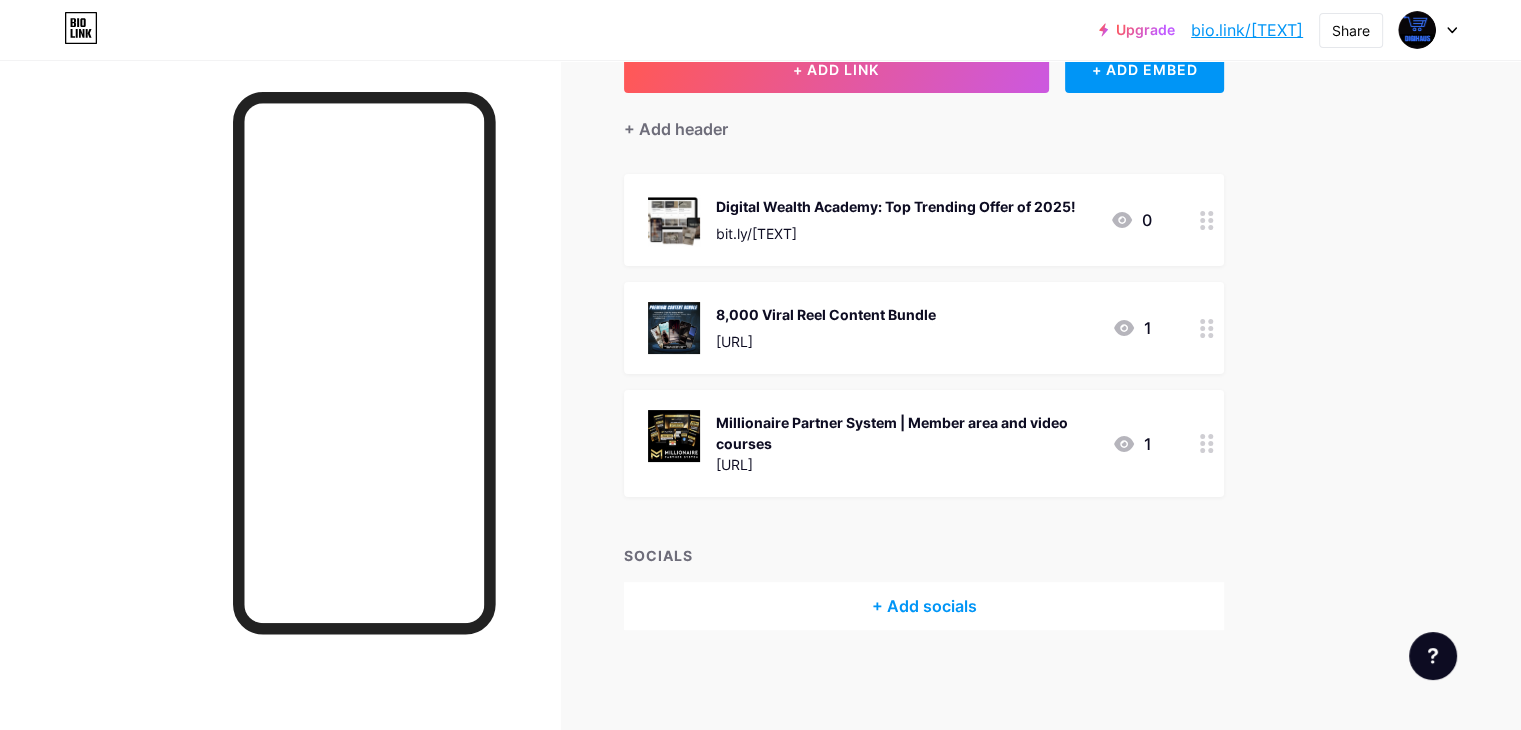 scroll, scrollTop: 140, scrollLeft: 0, axis: vertical 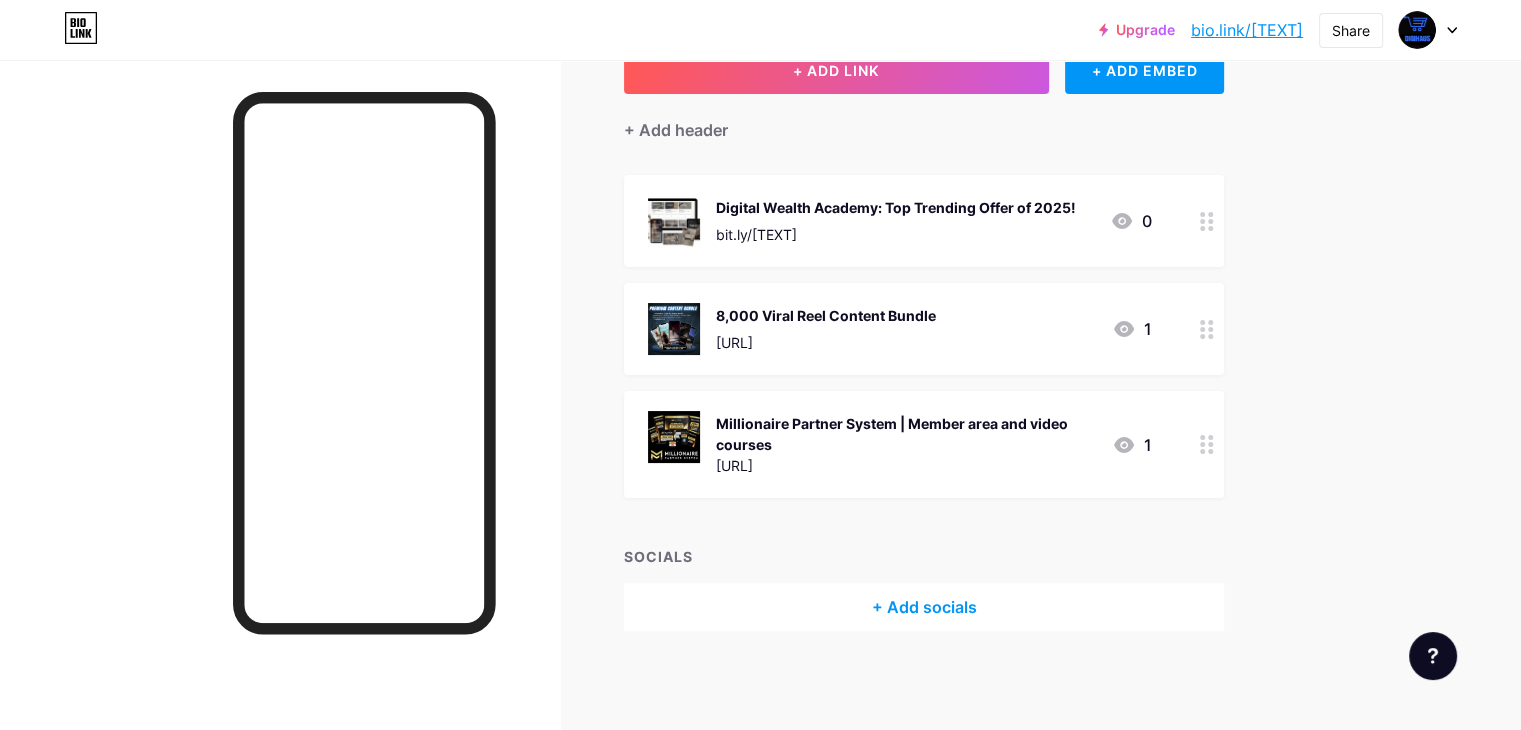 click at bounding box center [1207, 221] 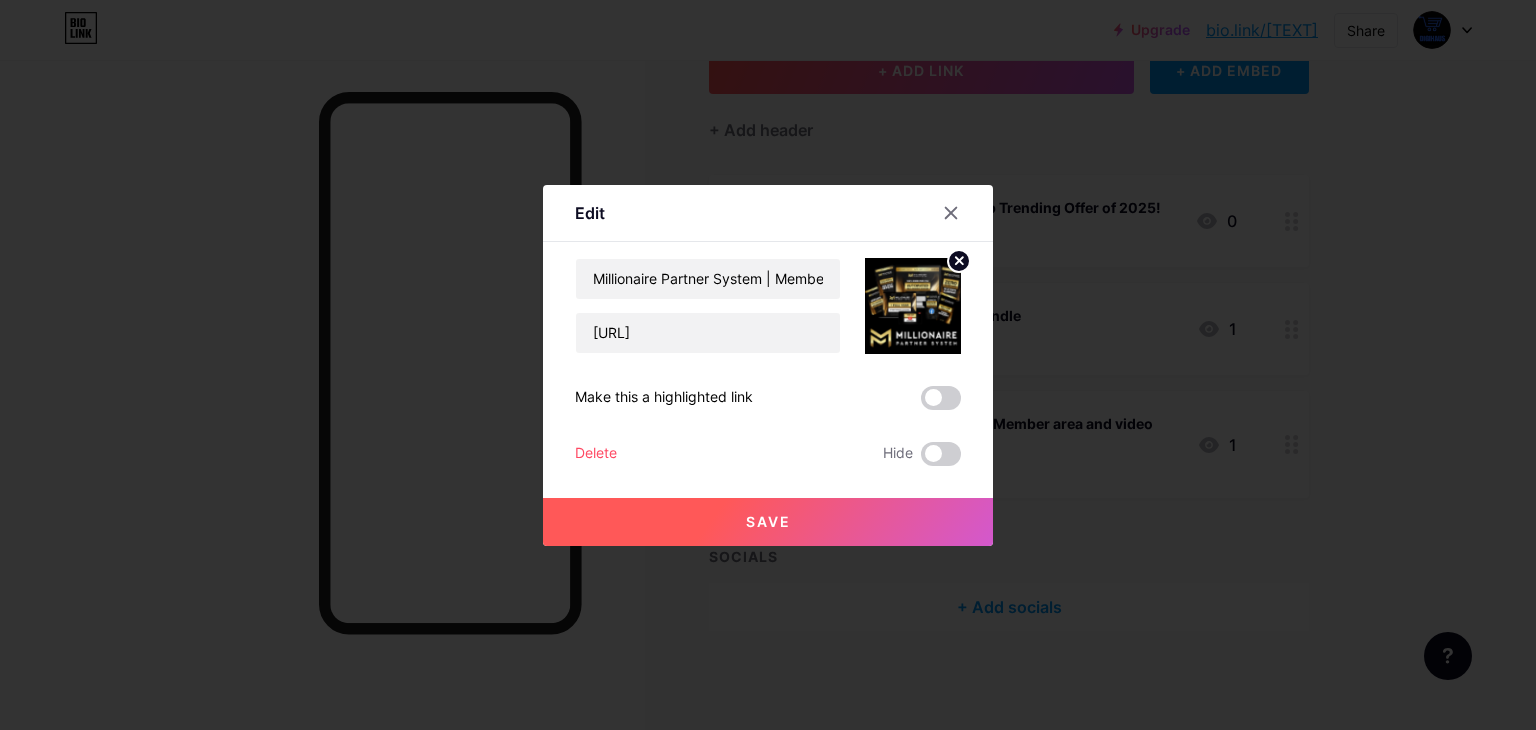 click on "Delete" at bounding box center [596, 454] 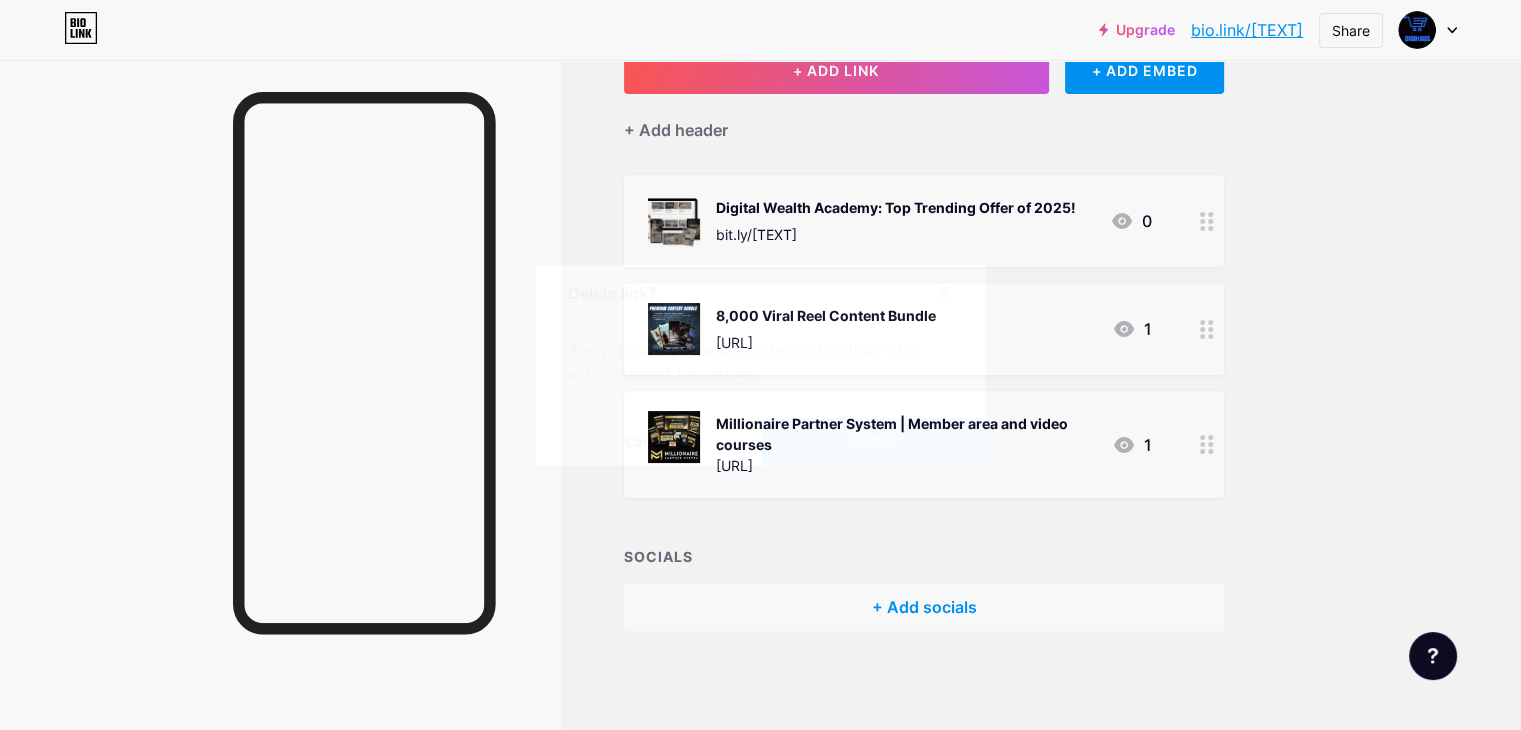 click on "Confirm" at bounding box center [873, 442] 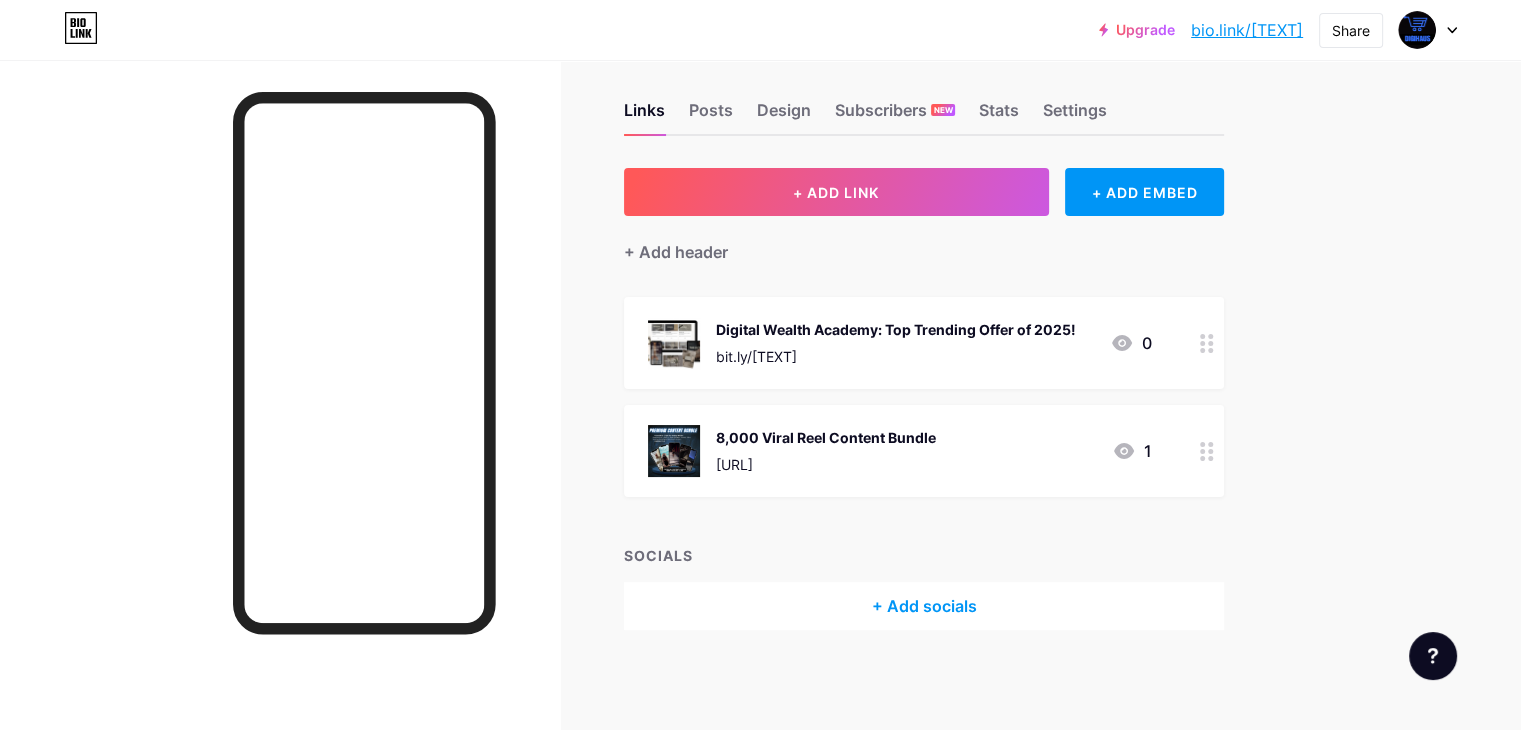 scroll, scrollTop: 16, scrollLeft: 0, axis: vertical 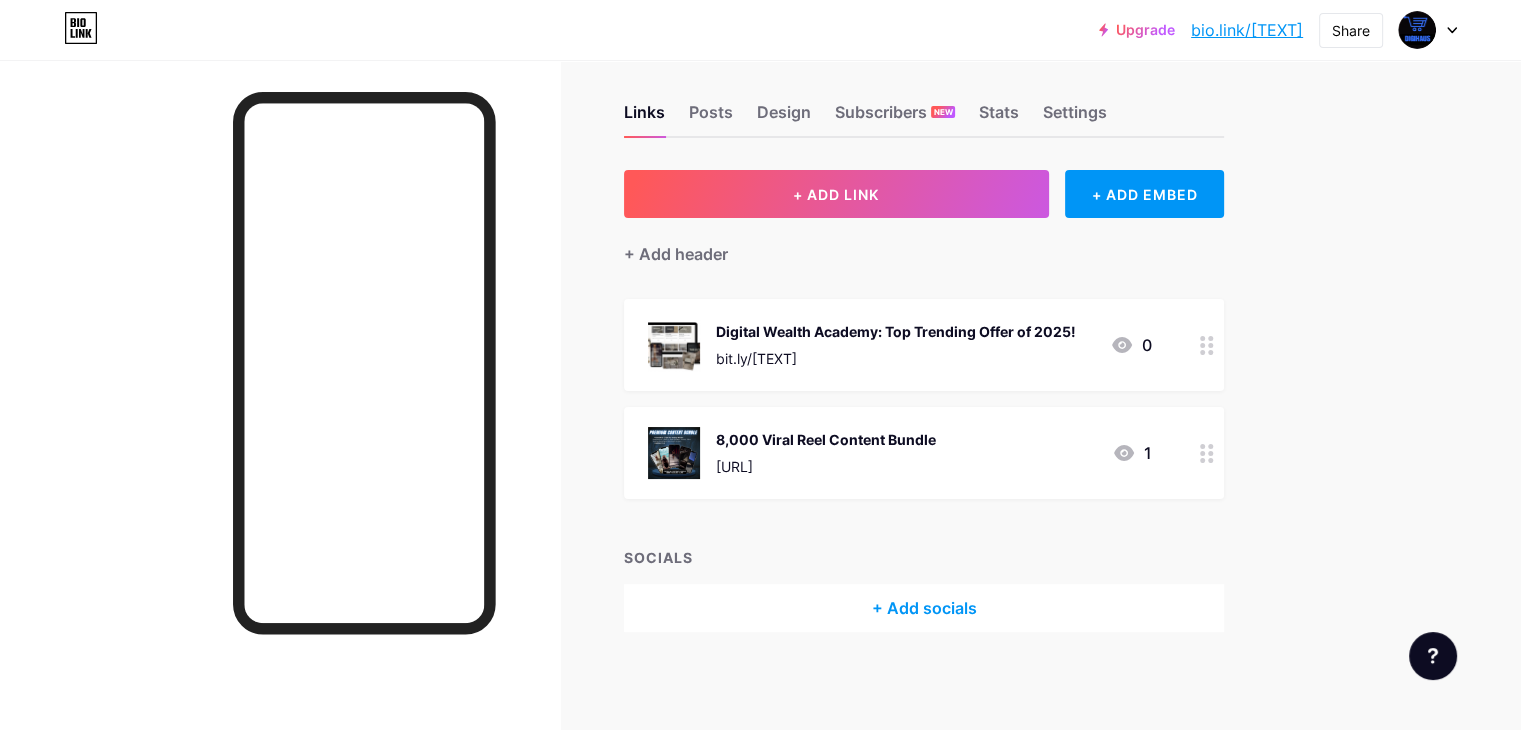 click on "Digital Wealth Academy: Top Trending Offer of 2025!" at bounding box center [896, 331] 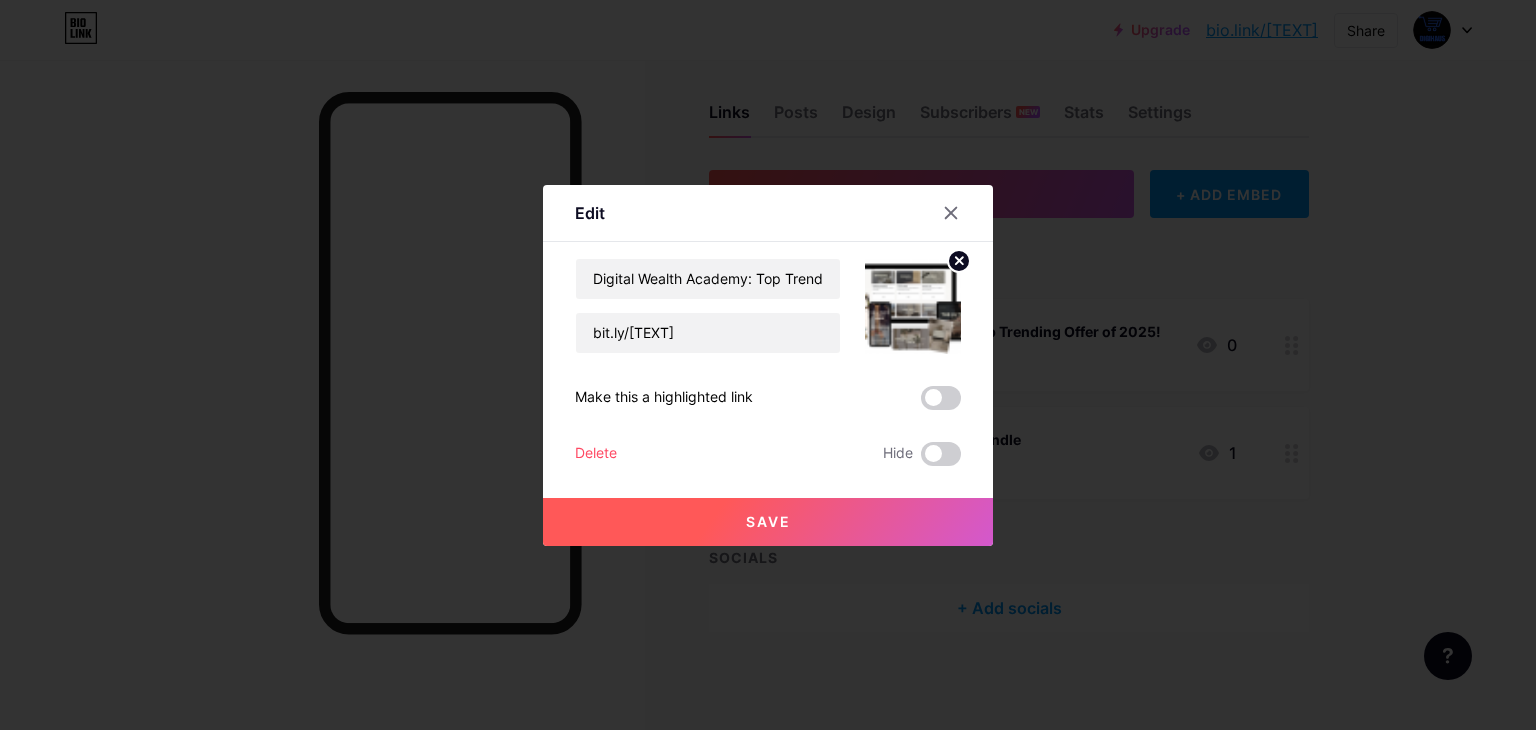 click at bounding box center [963, 213] 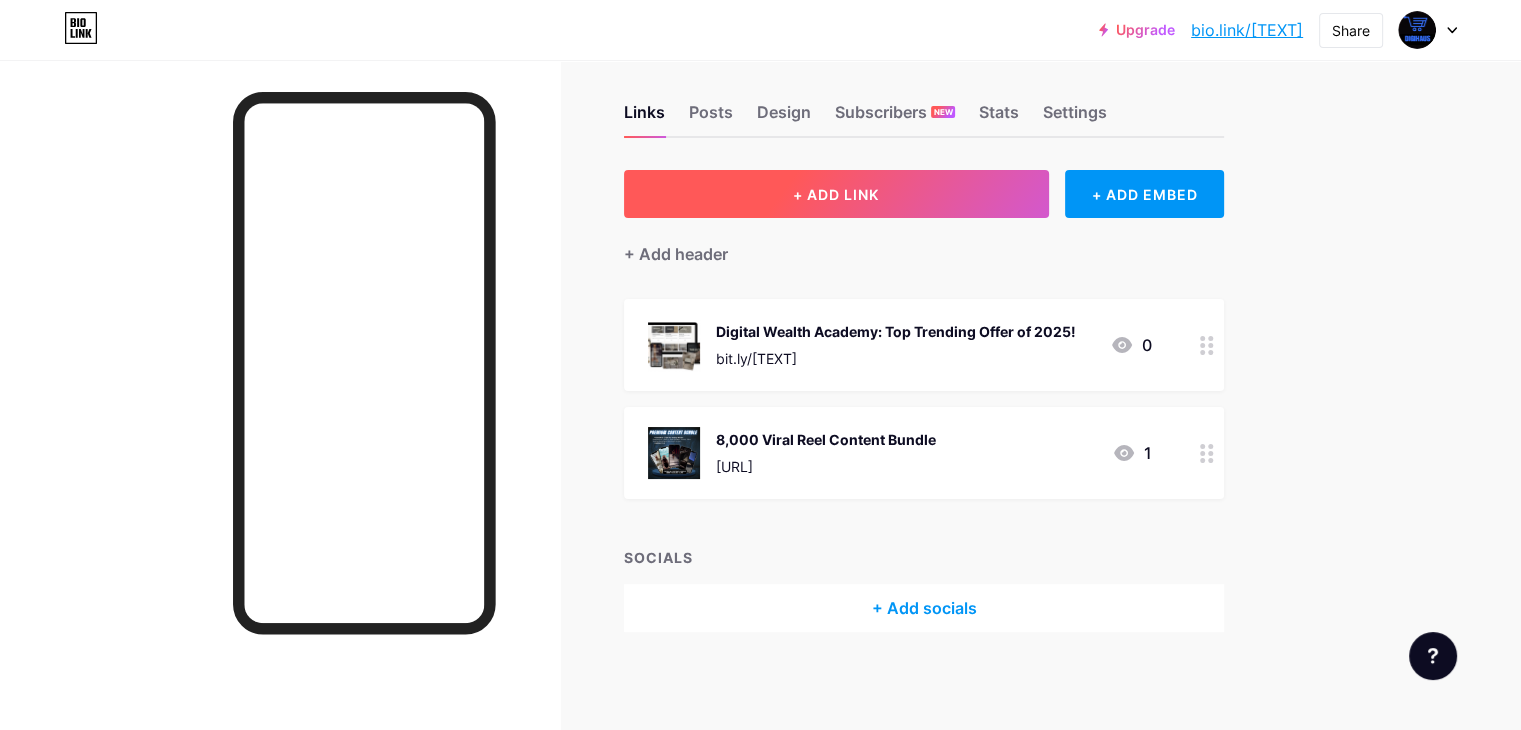 click on "+ ADD LINK" at bounding box center [836, 194] 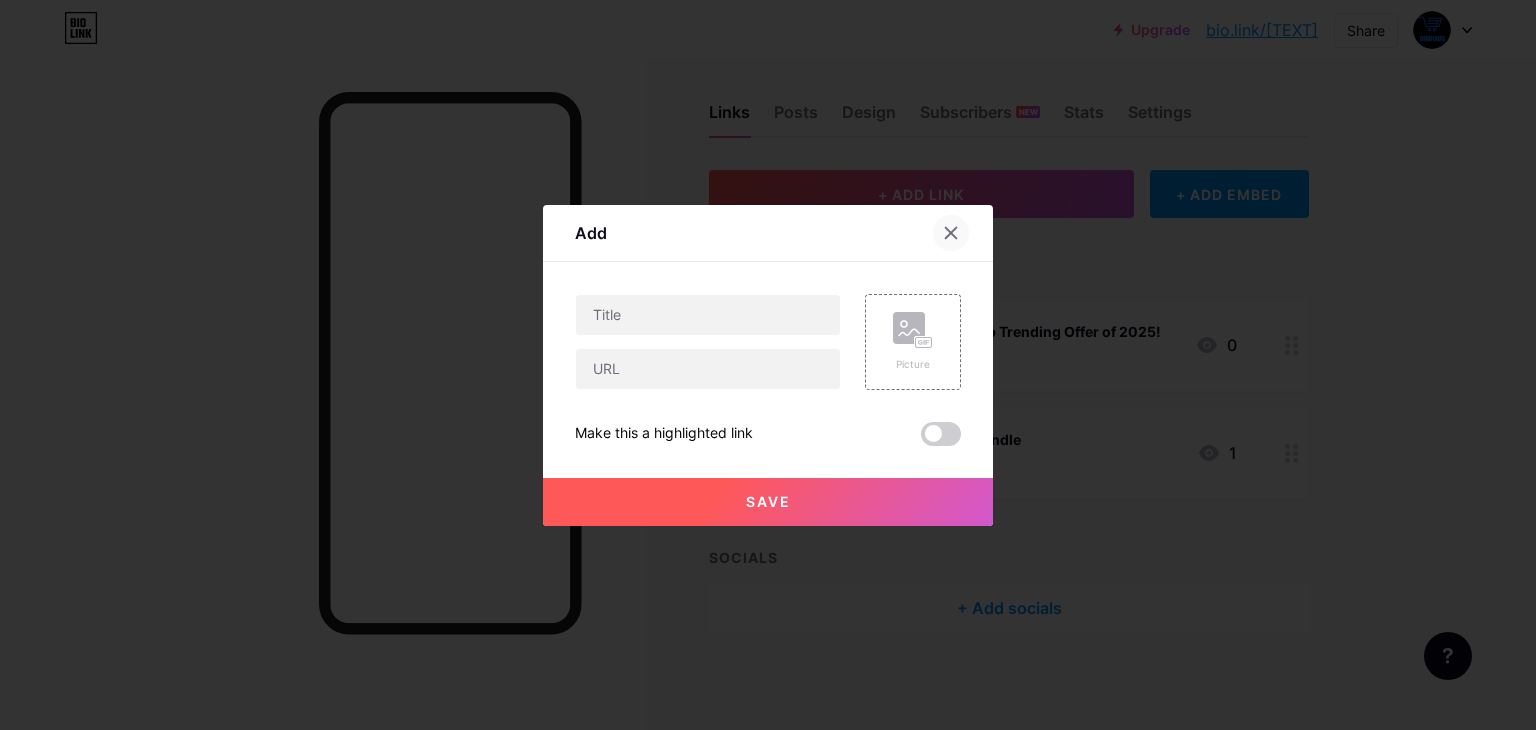 click at bounding box center (951, 233) 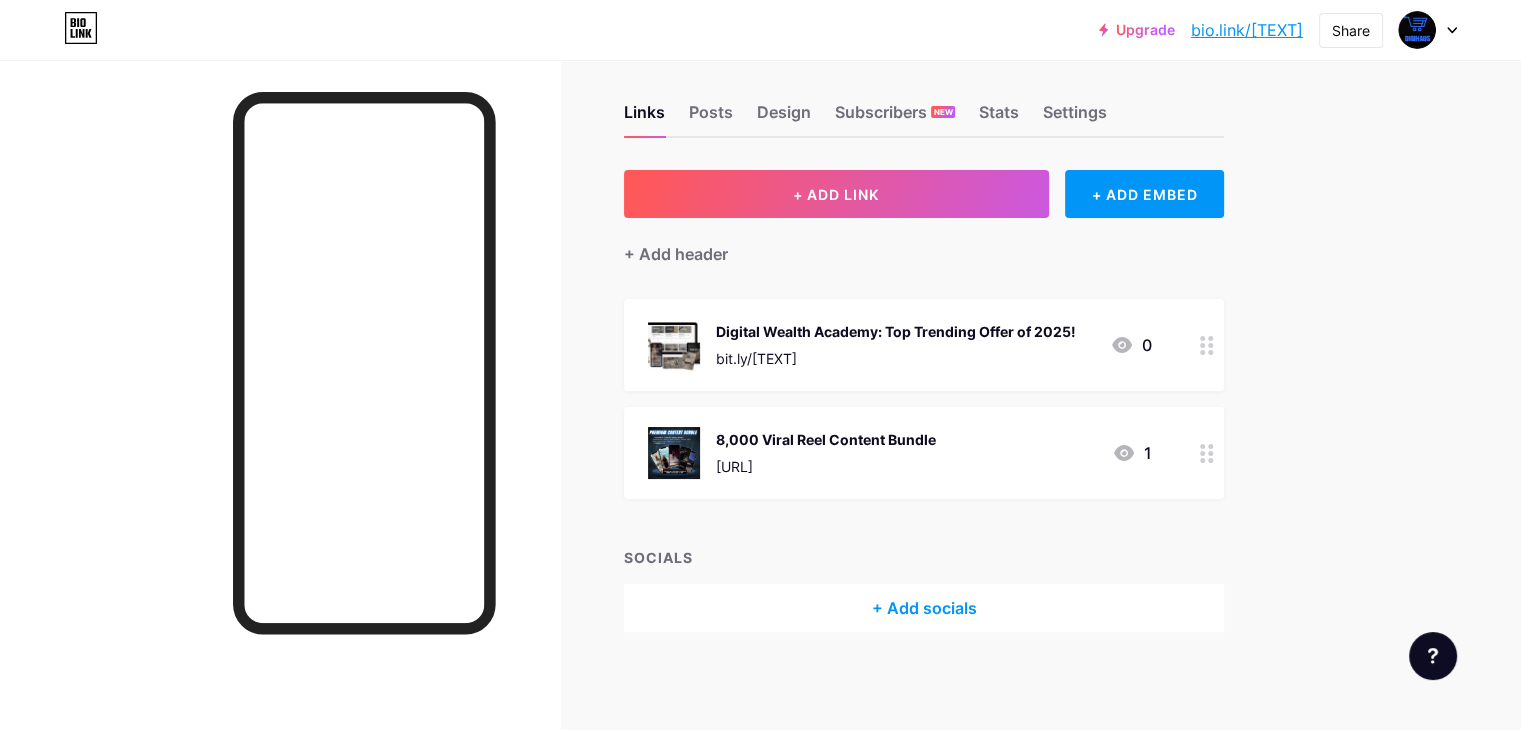 click on "Digital Wealth Academy: Top Trending Offer of 2025!
[URL]" at bounding box center [896, 345] 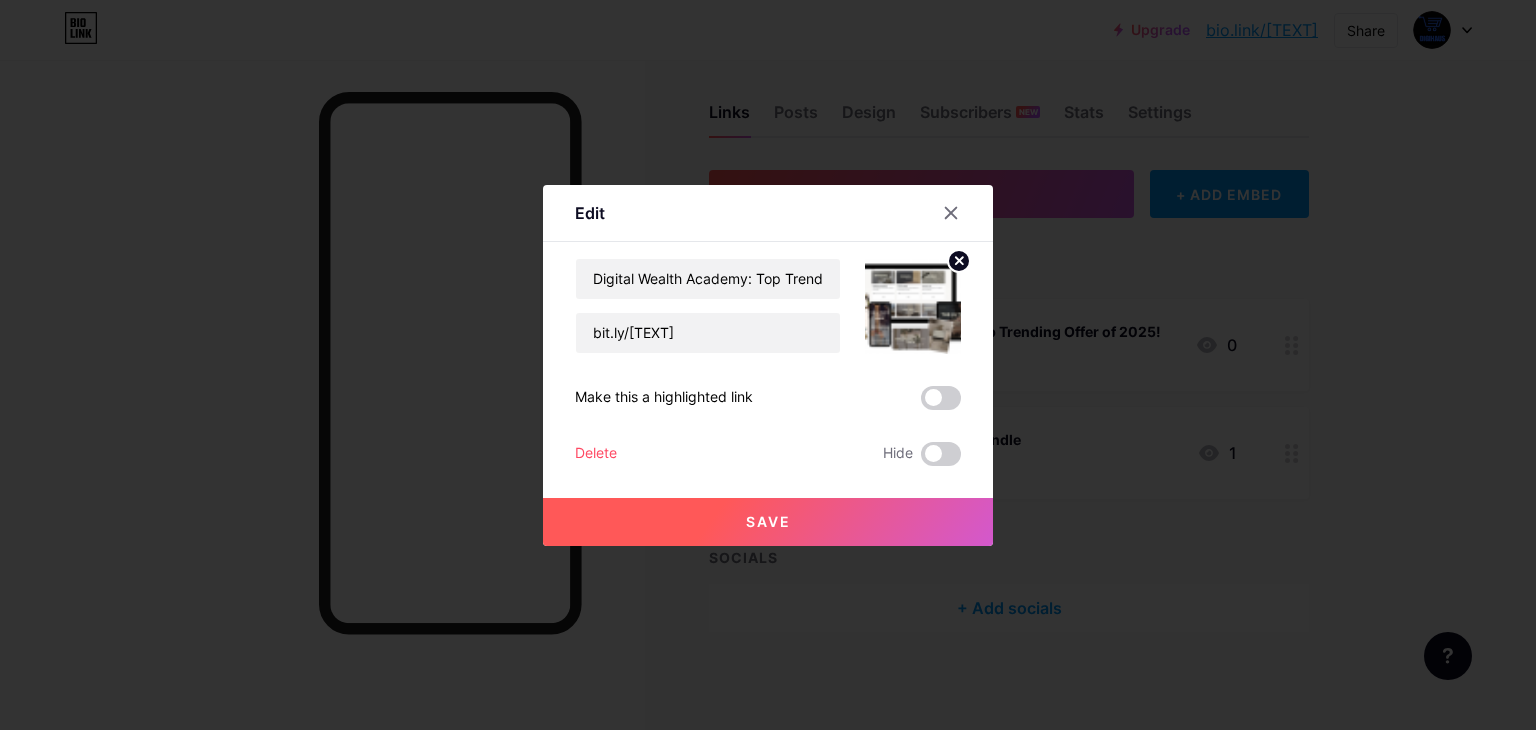 click on "Delete" at bounding box center [596, 454] 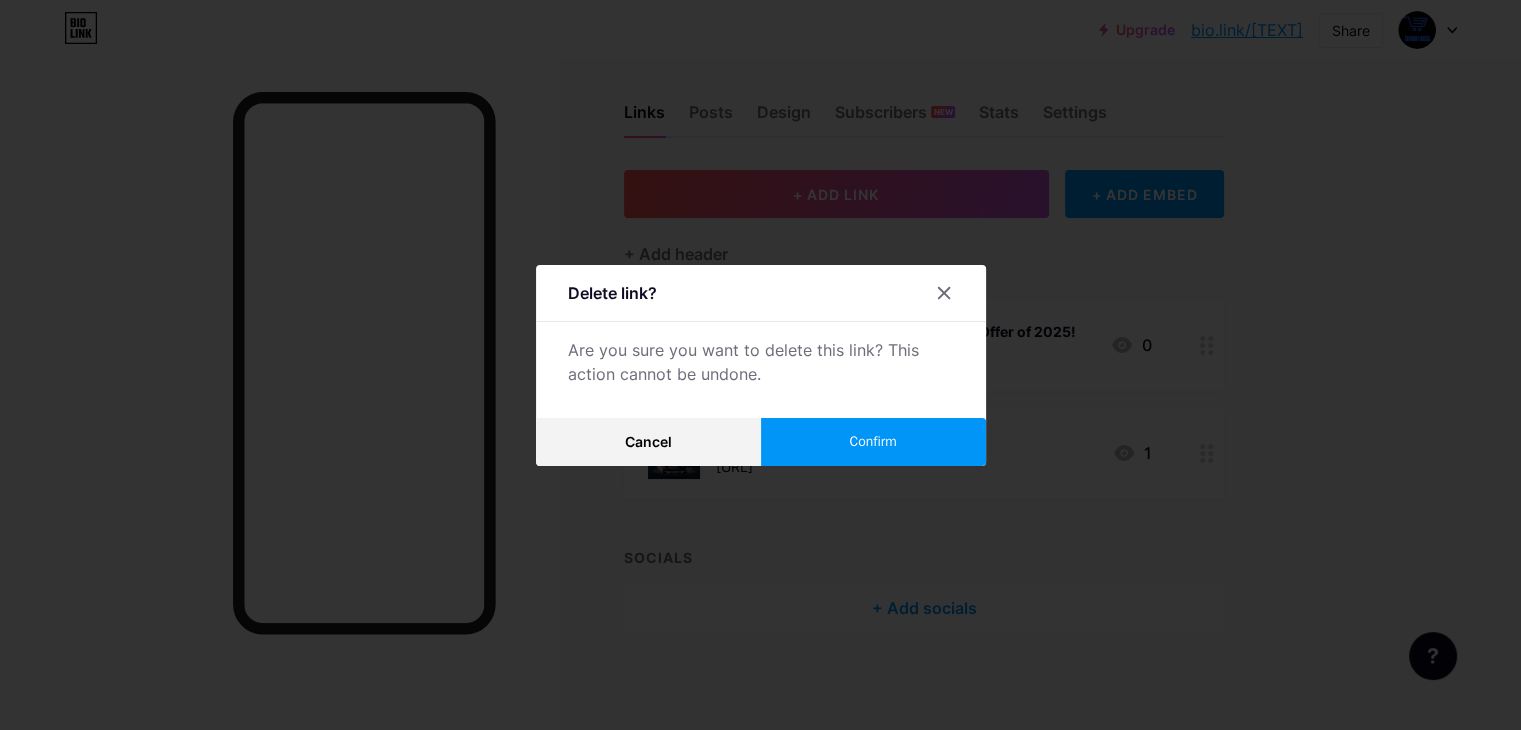 click on "Confirm" at bounding box center [873, 442] 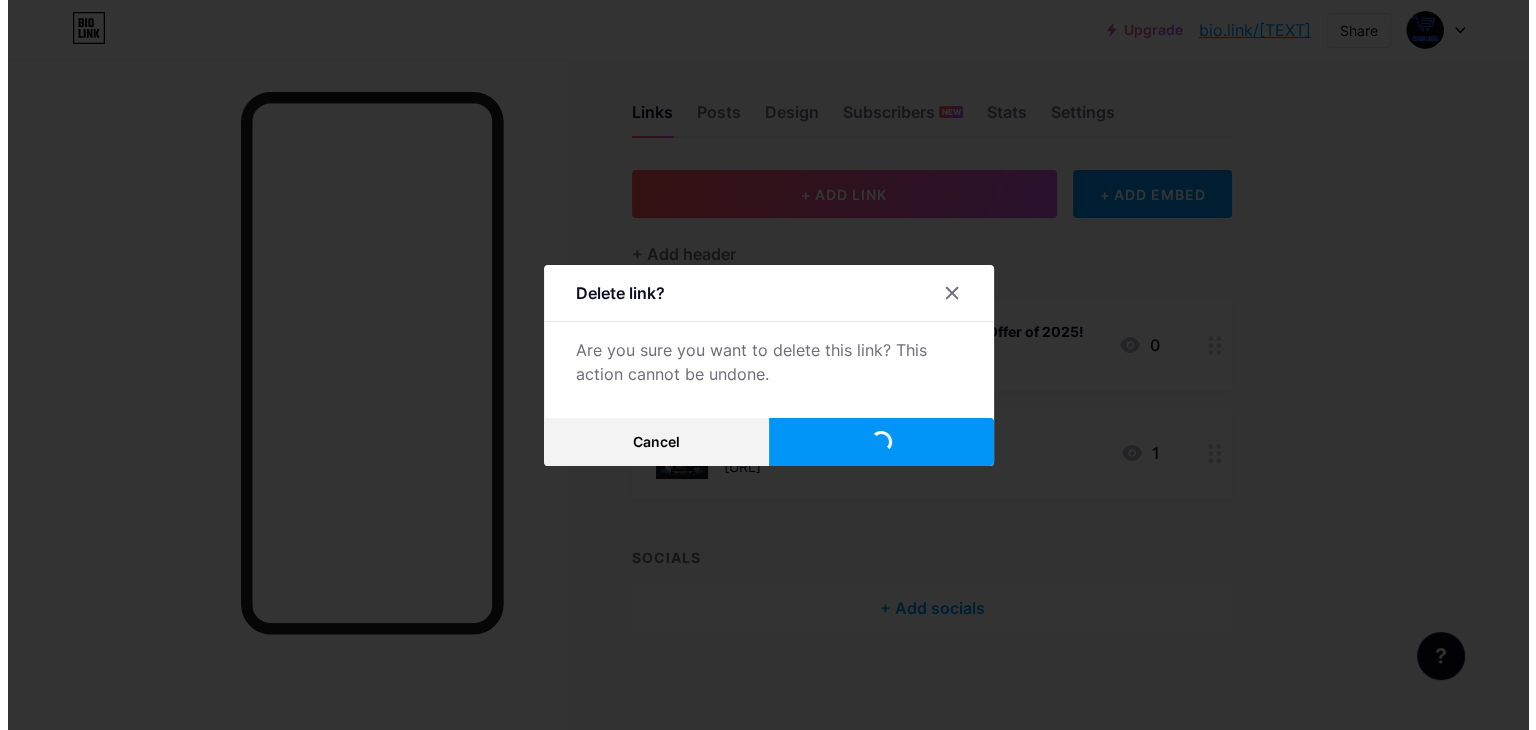 scroll, scrollTop: 0, scrollLeft: 0, axis: both 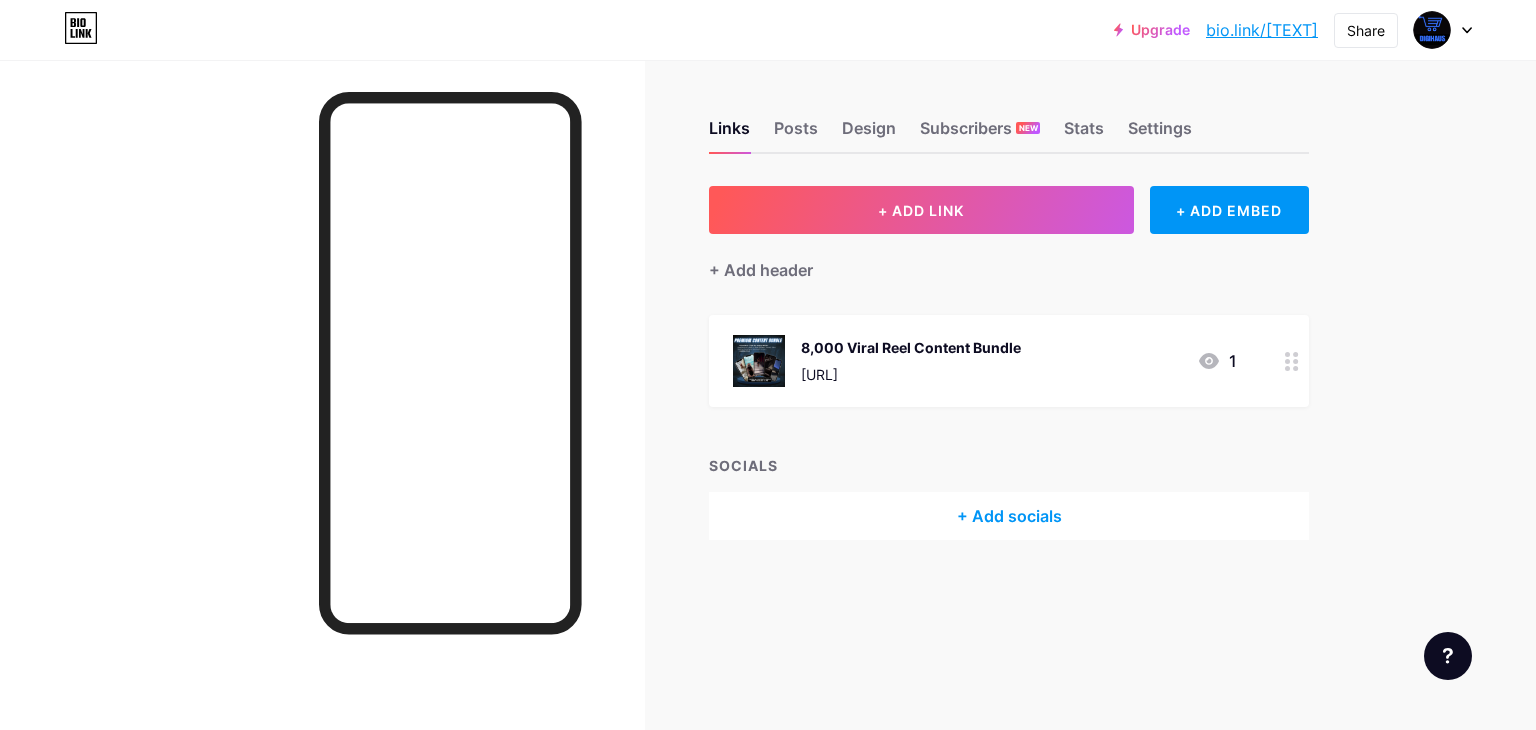 click on "+ Add socials" at bounding box center (1009, 516) 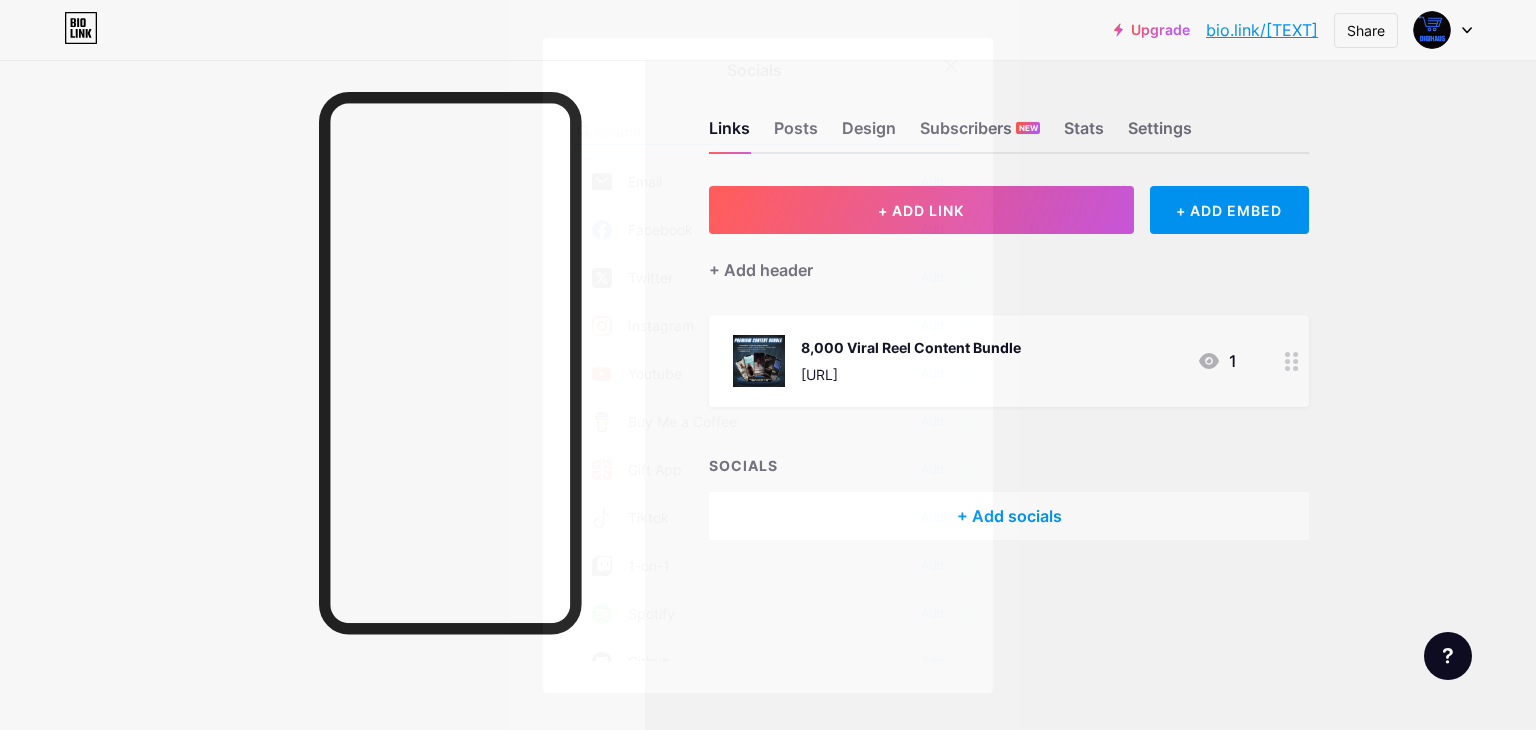 click on "Instagram
Add" at bounding box center [768, 182] 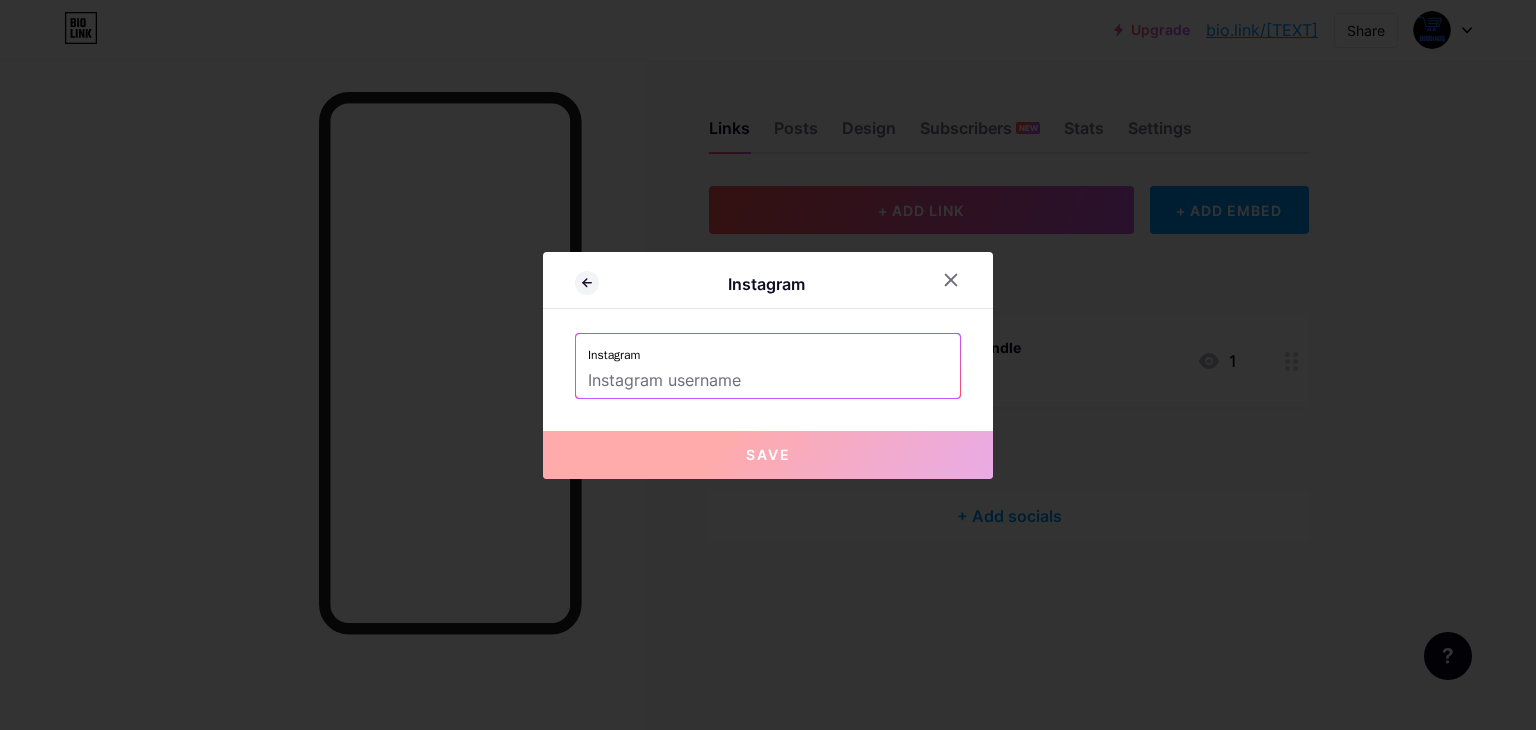 click on "Instagram       Instagram           Save" at bounding box center [768, 365] 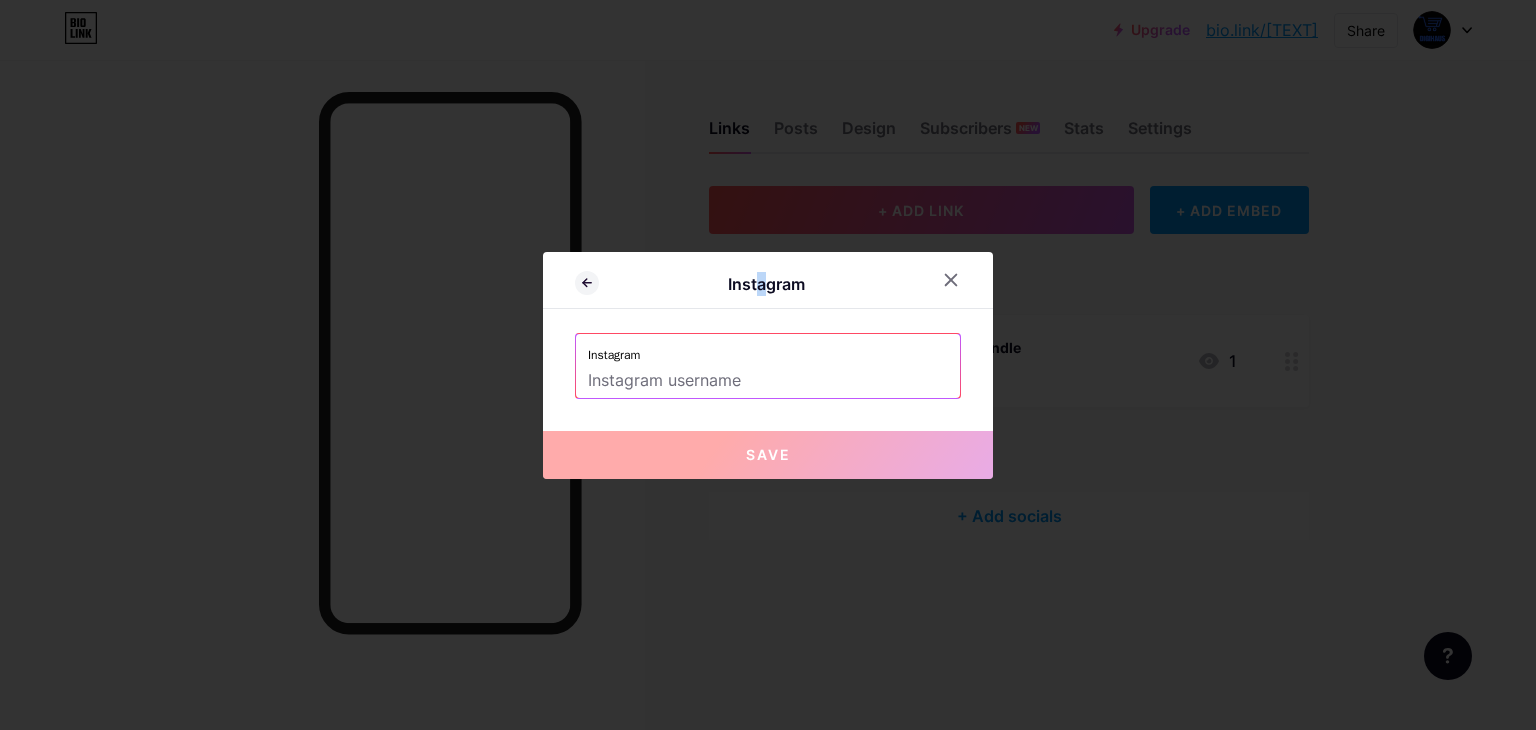 click on "Instagram" at bounding box center (768, 285) 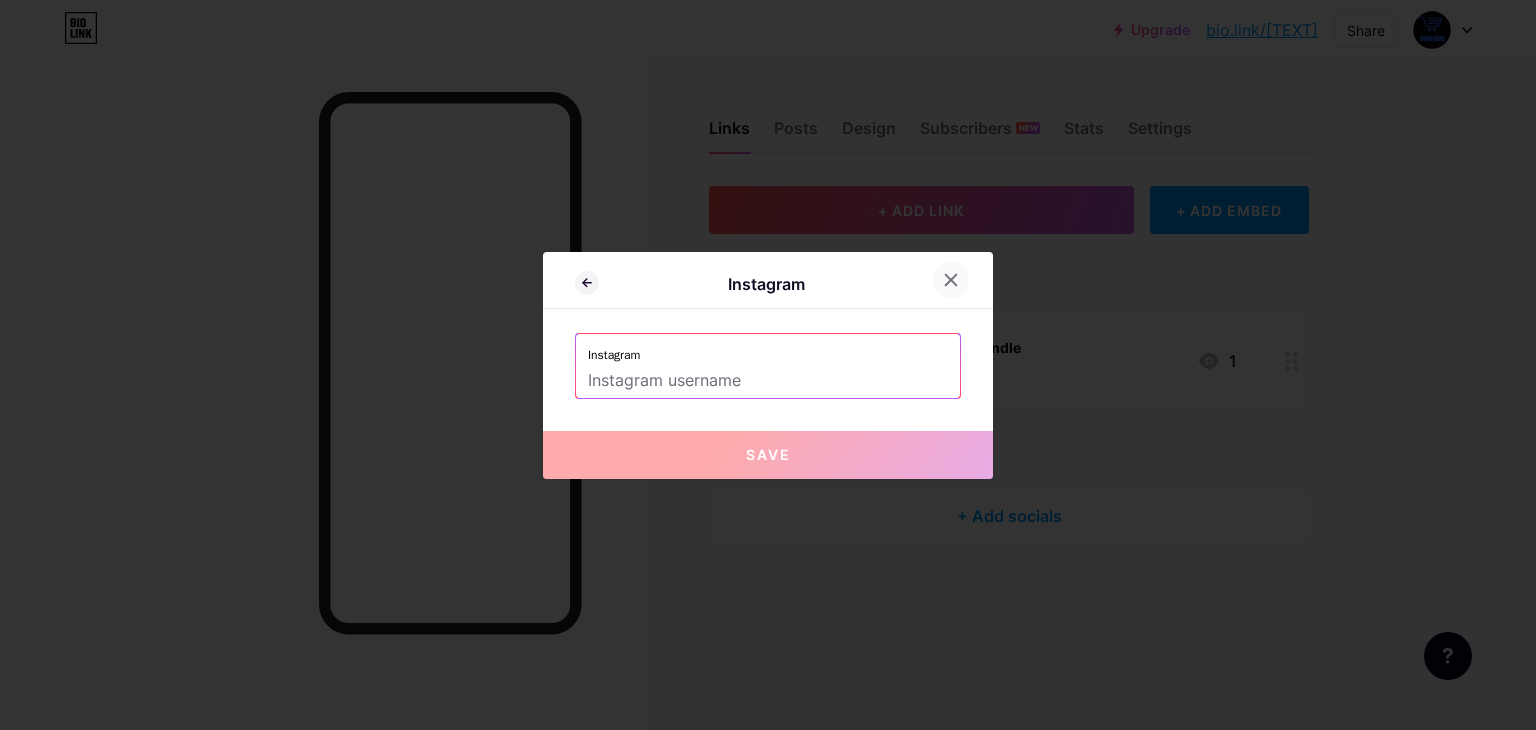 click at bounding box center [951, 279] 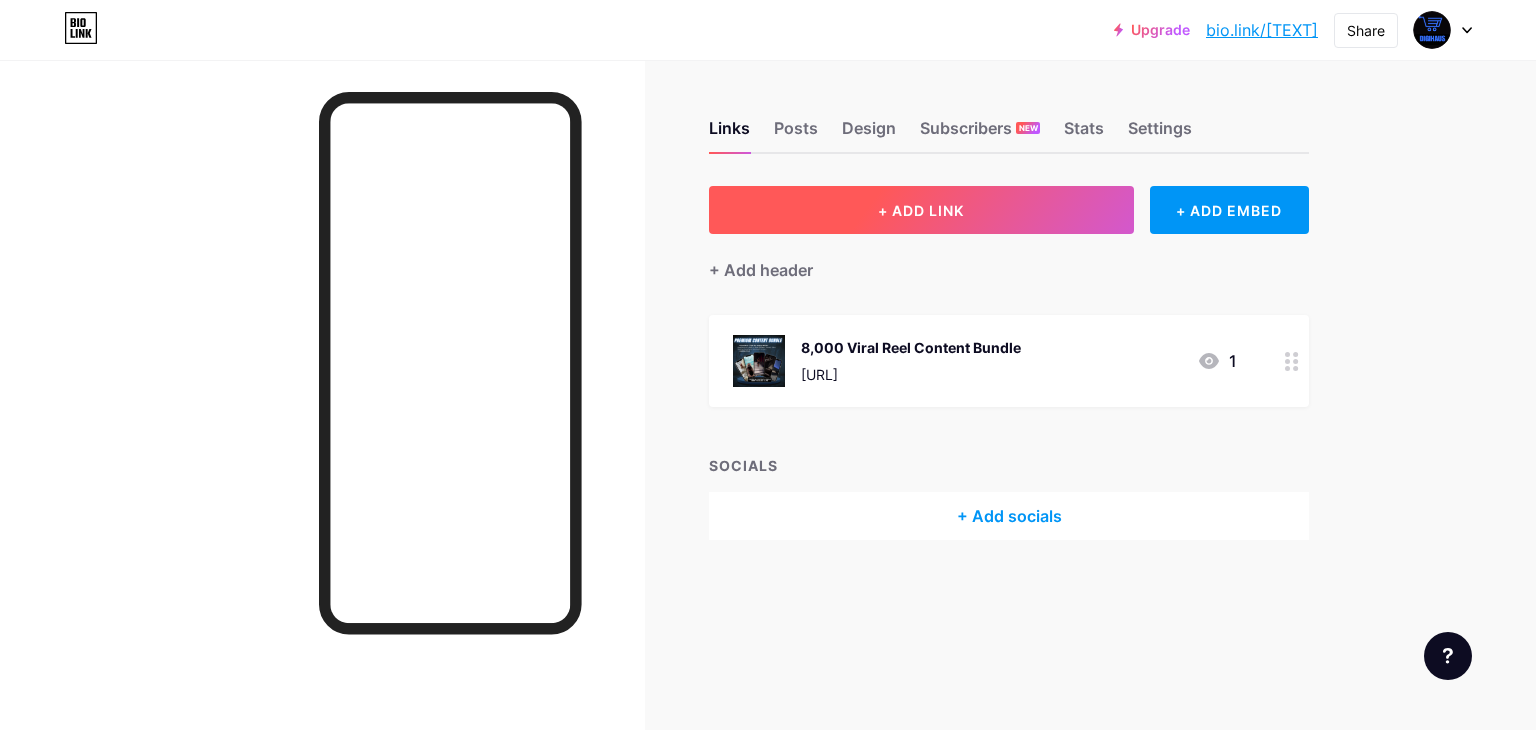 click on "+ ADD LINK" at bounding box center [921, 210] 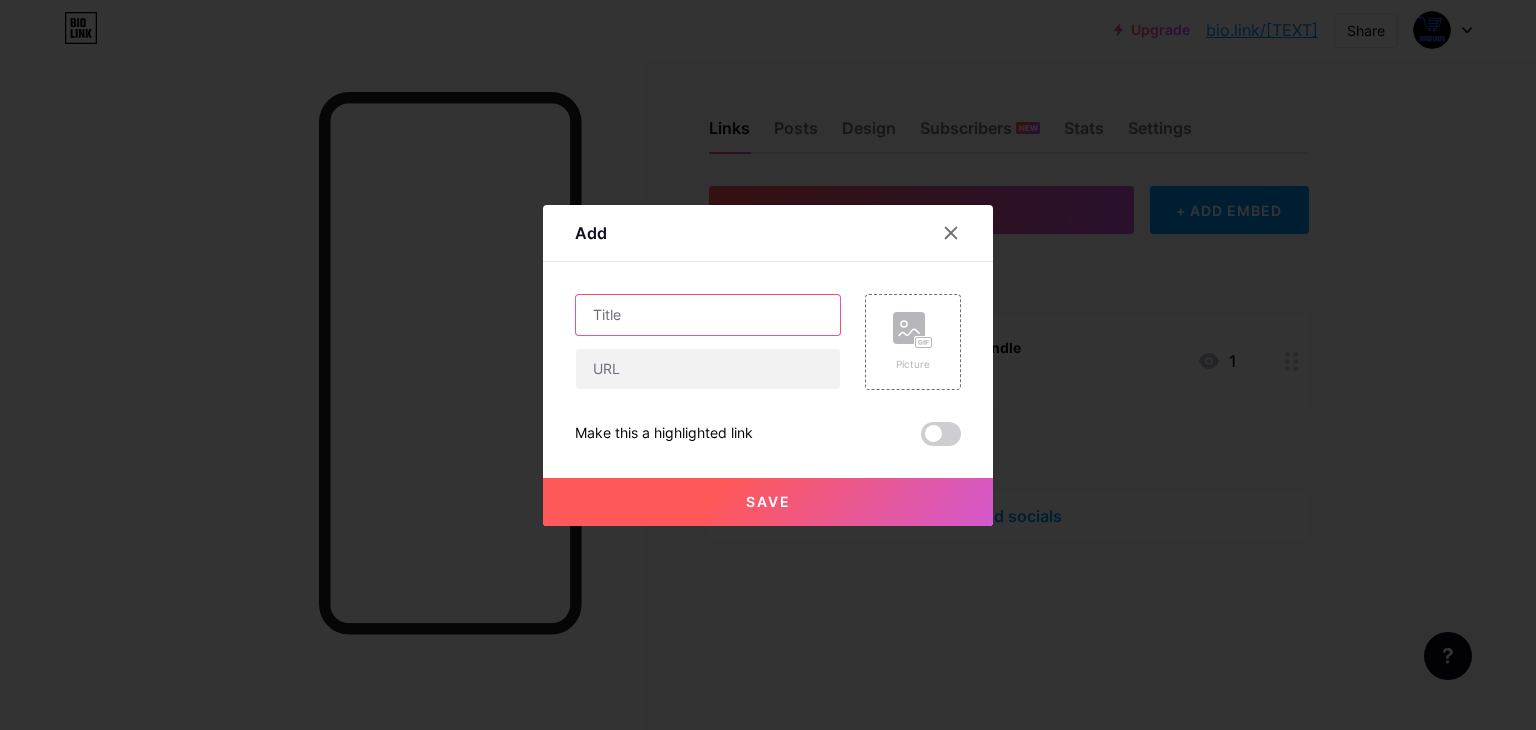 click at bounding box center [708, 315] 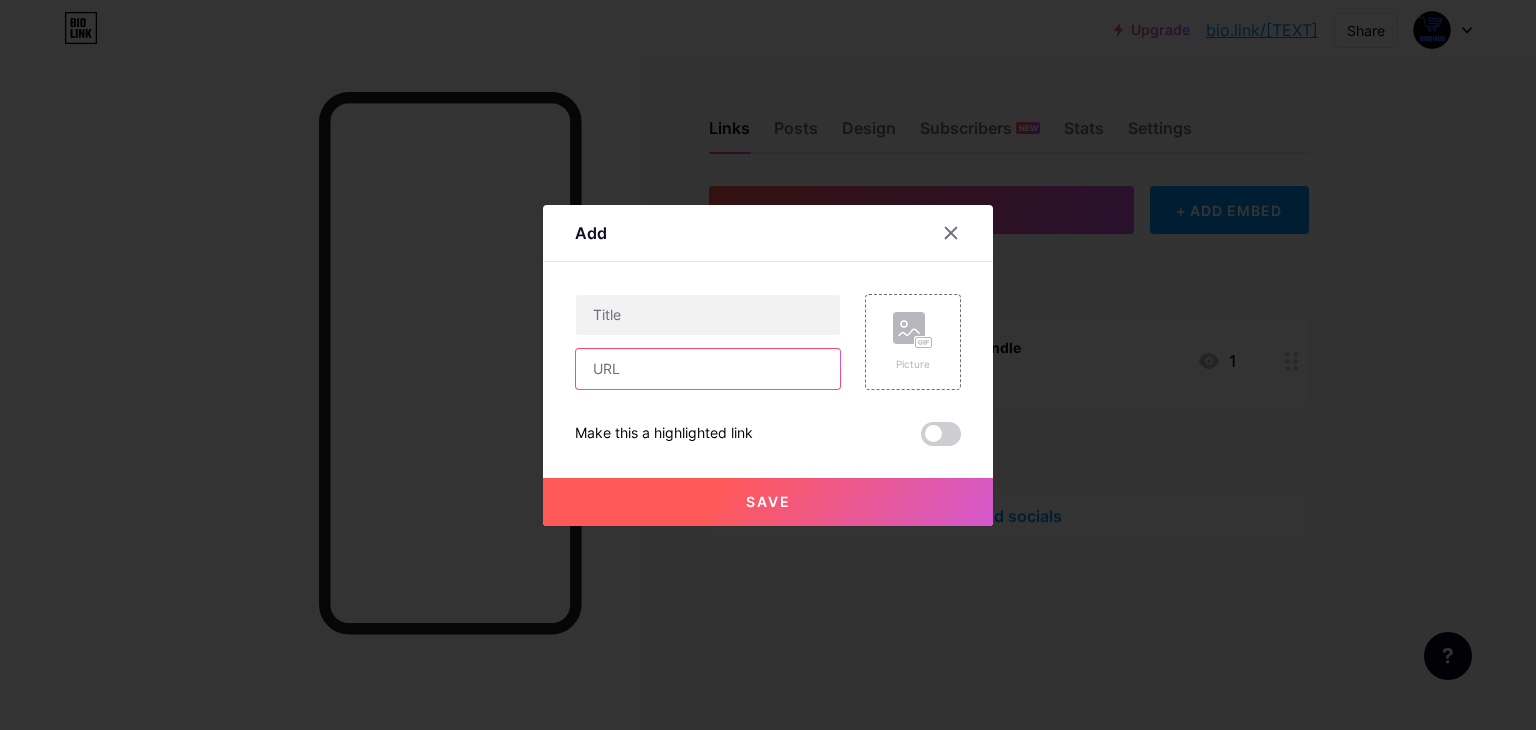 click at bounding box center (708, 369) 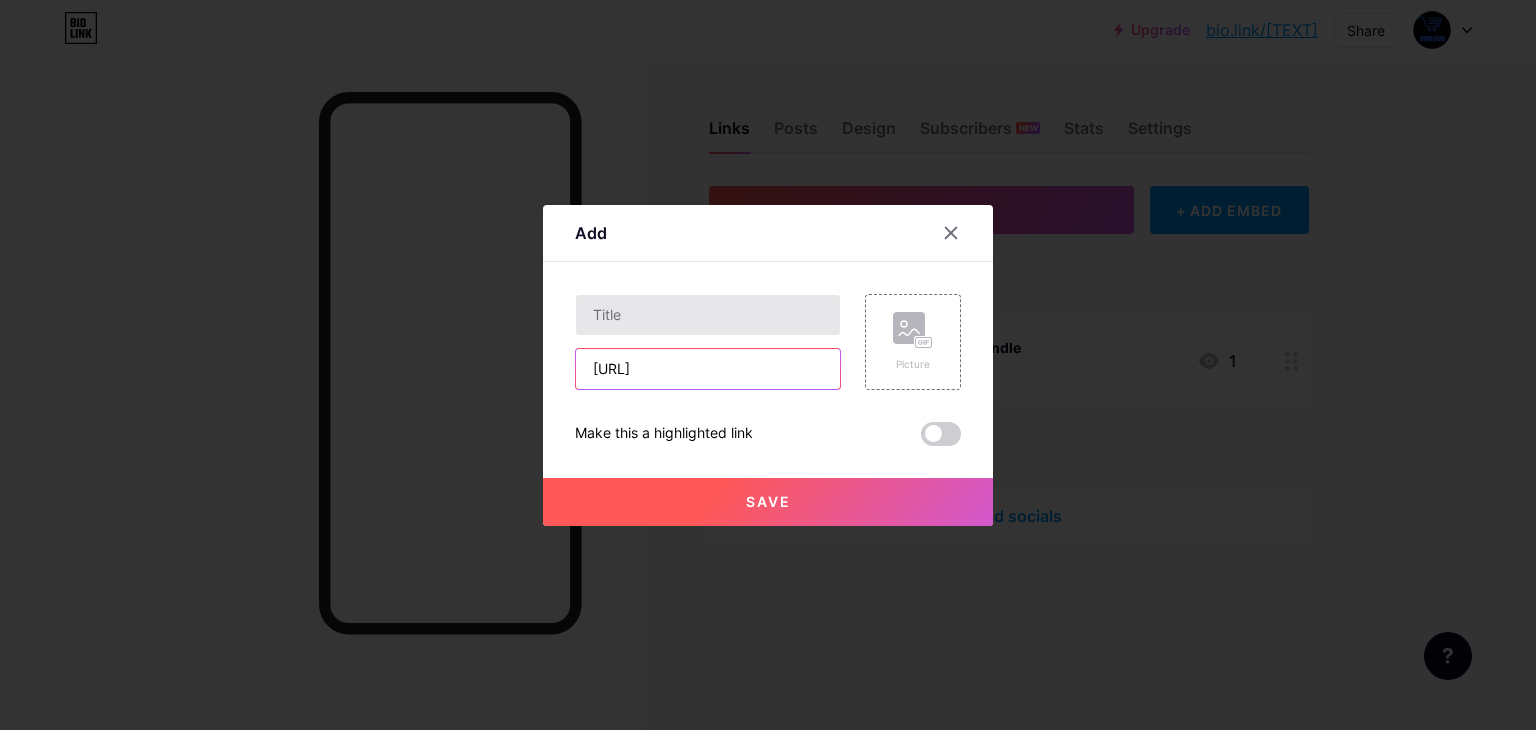 scroll, scrollTop: 0, scrollLeft: 179, axis: horizontal 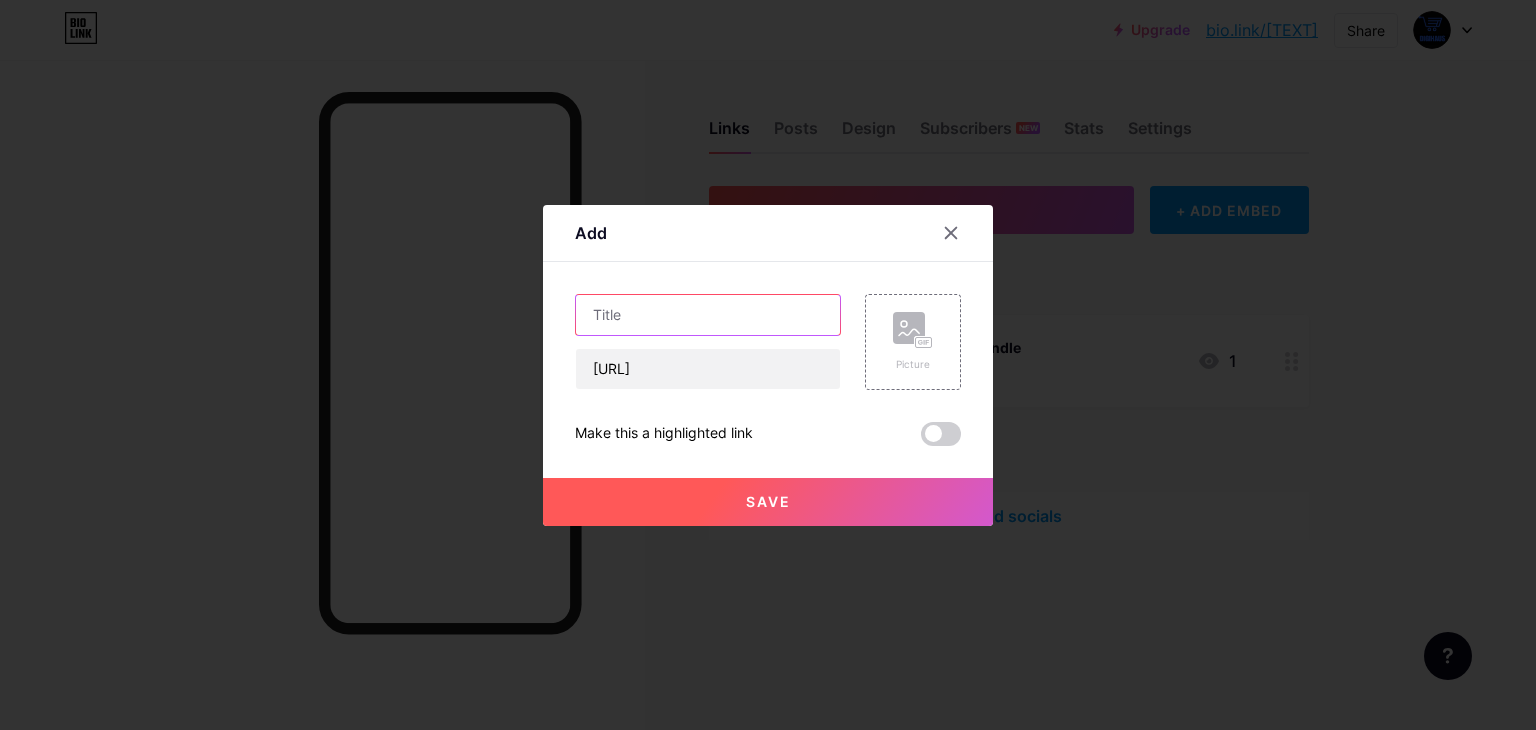 click at bounding box center [708, 315] 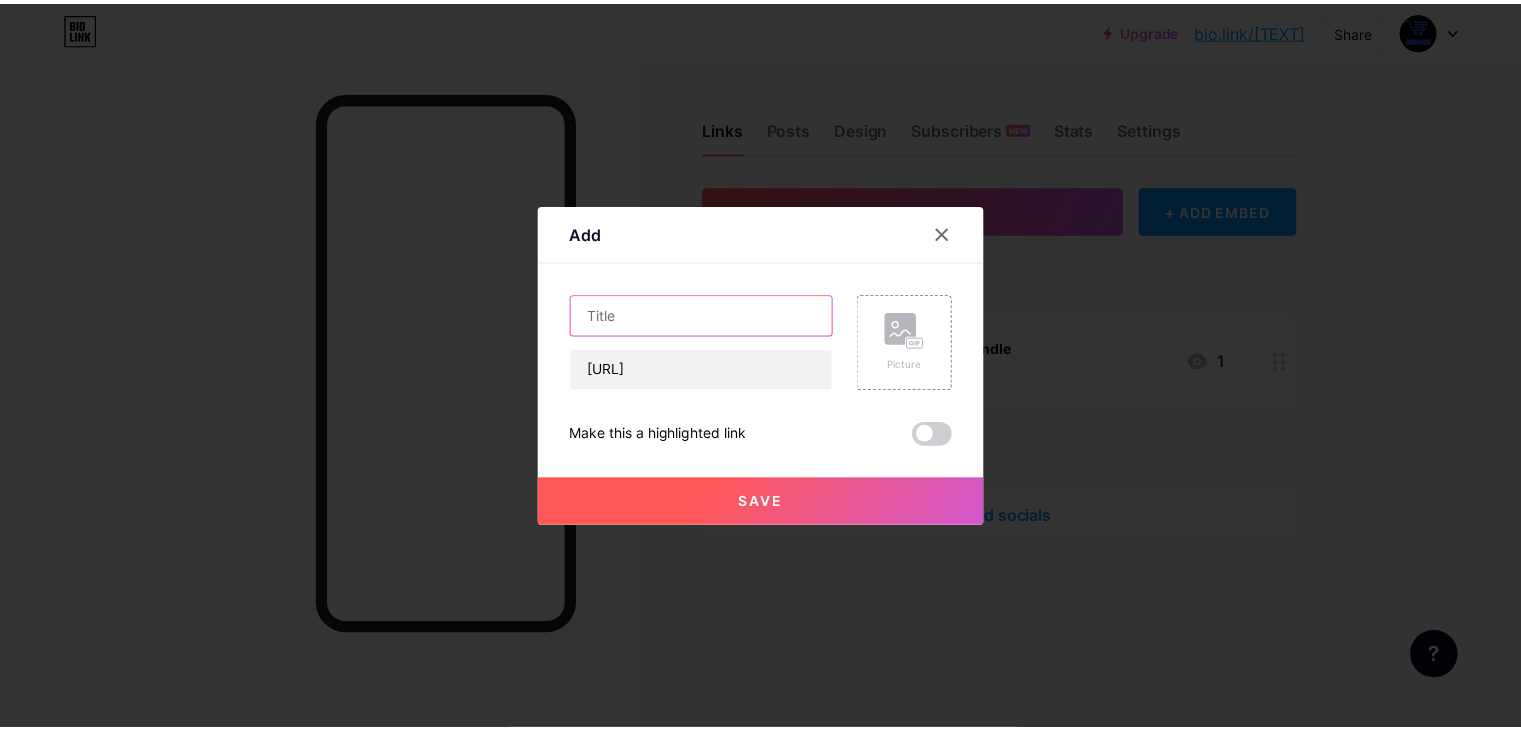 scroll, scrollTop: 0, scrollLeft: 0, axis: both 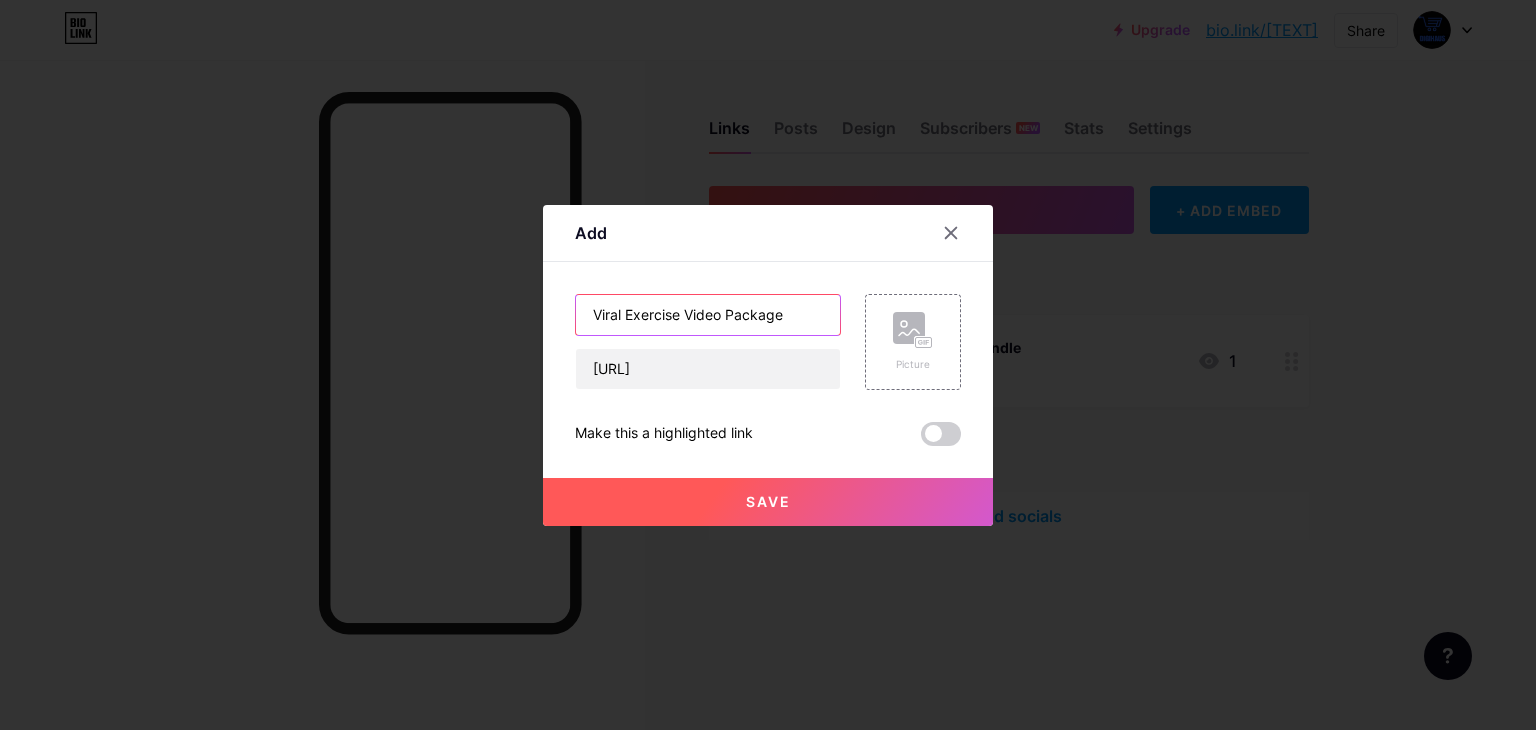click on "Viral Exercise Video Package" at bounding box center [708, 315] 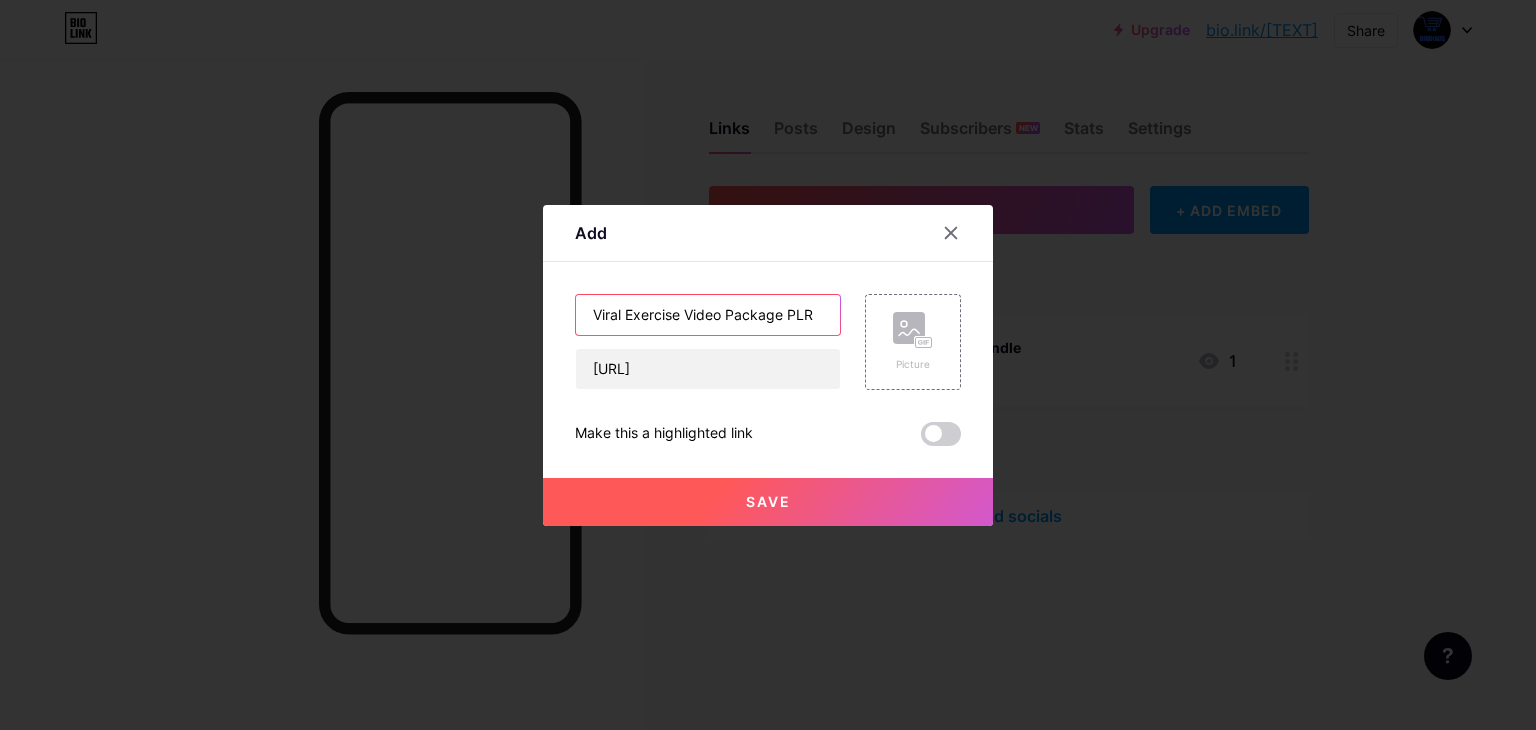 type on "Viral Exercise Video Package PLR" 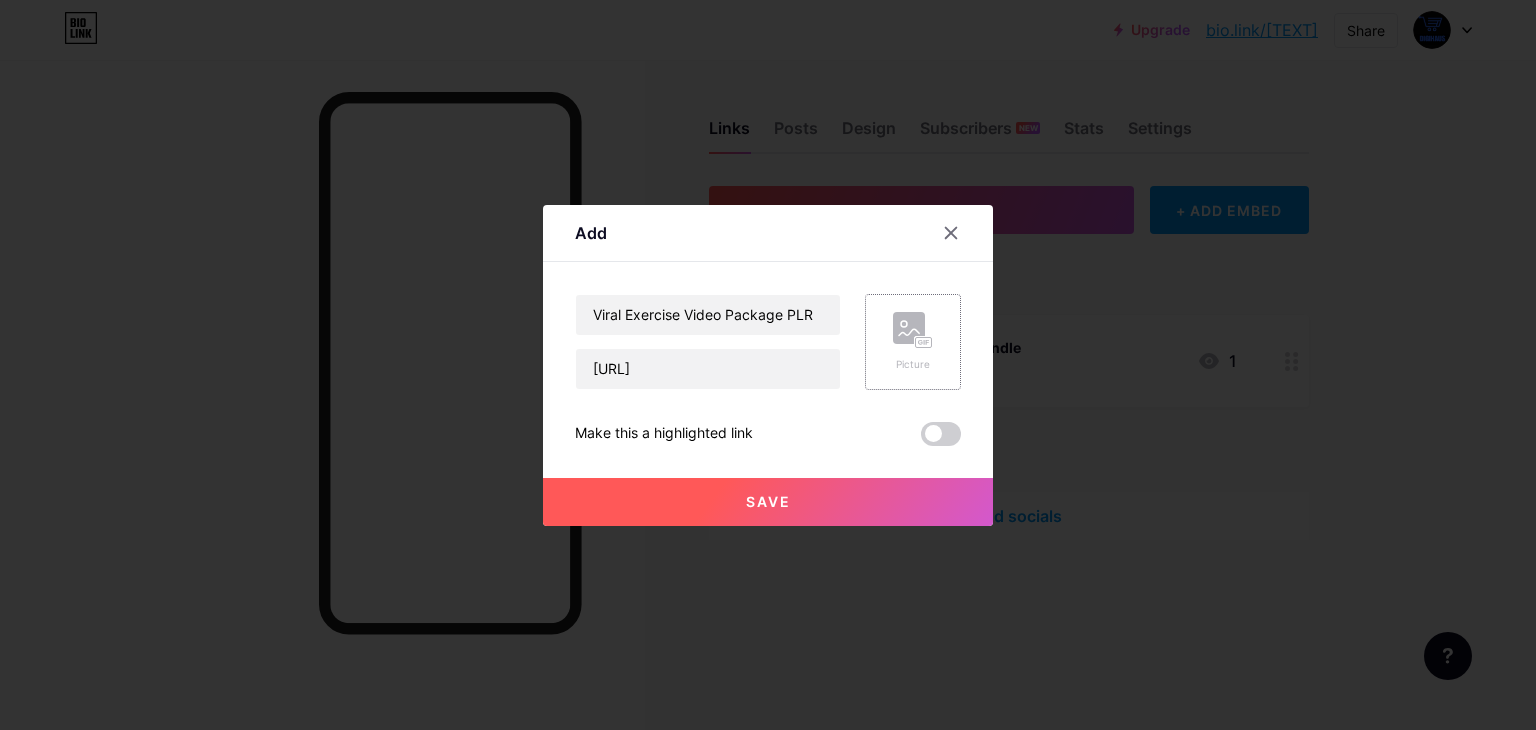 click on "Picture" at bounding box center (913, 342) 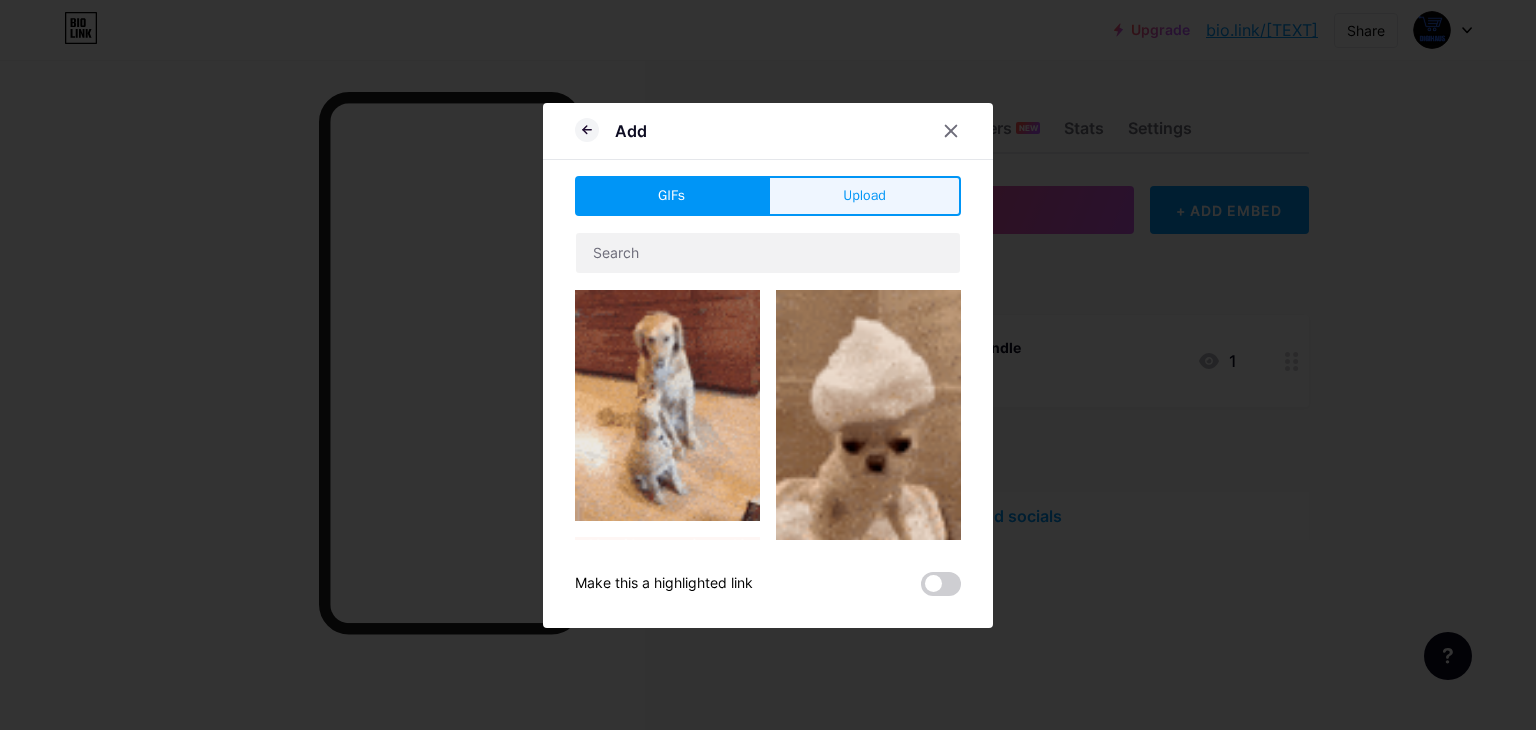 click on "Upload" at bounding box center (864, 196) 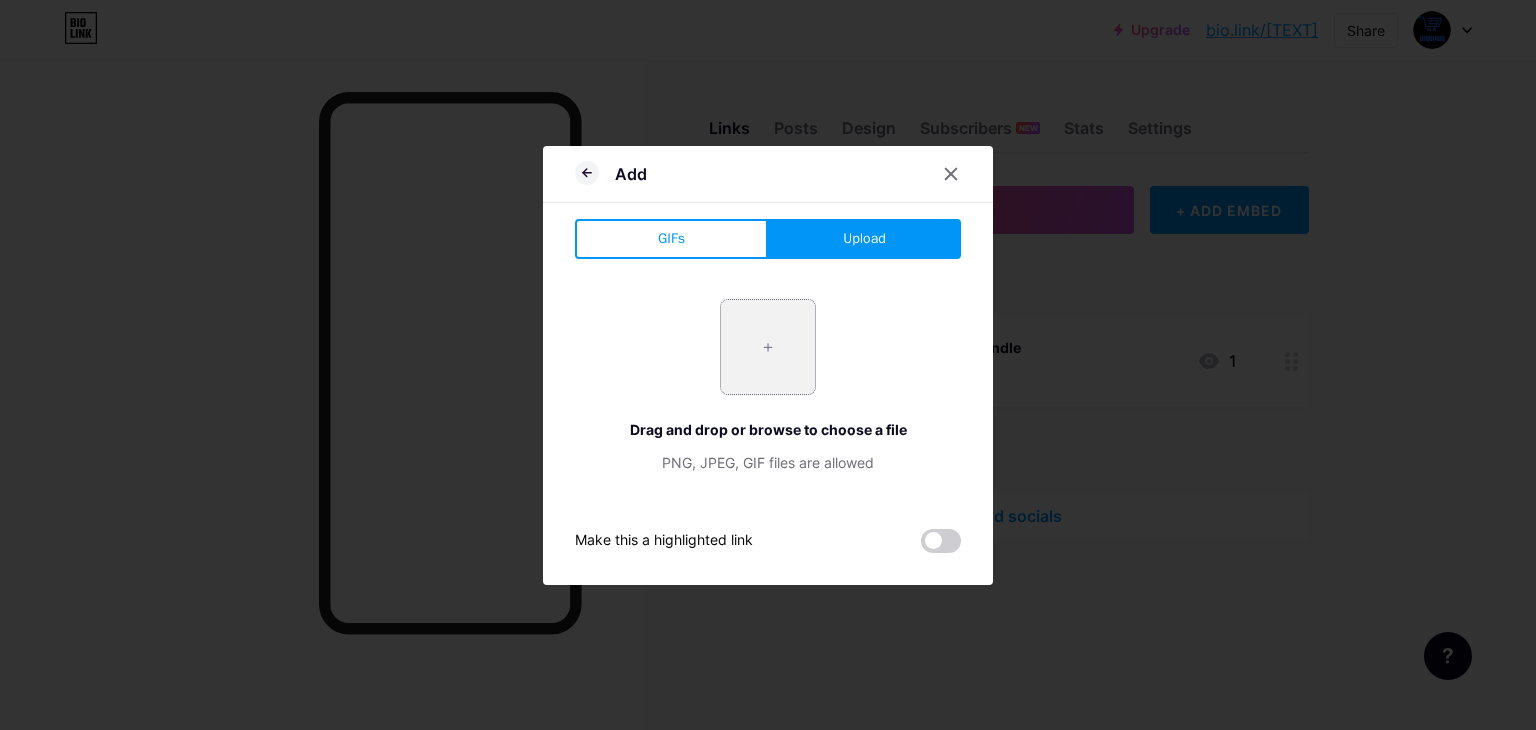click at bounding box center (768, 347) 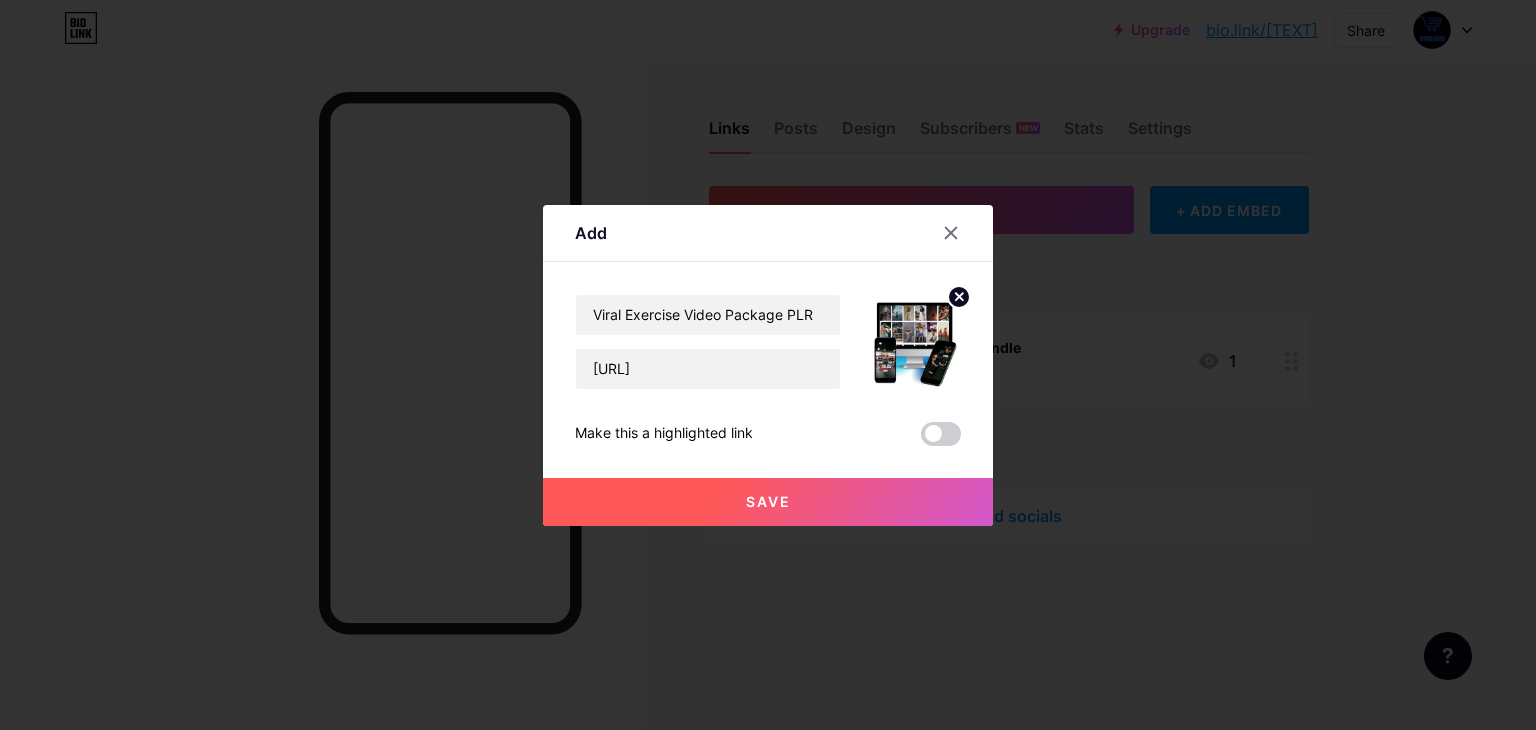 click on "Save" at bounding box center [768, 502] 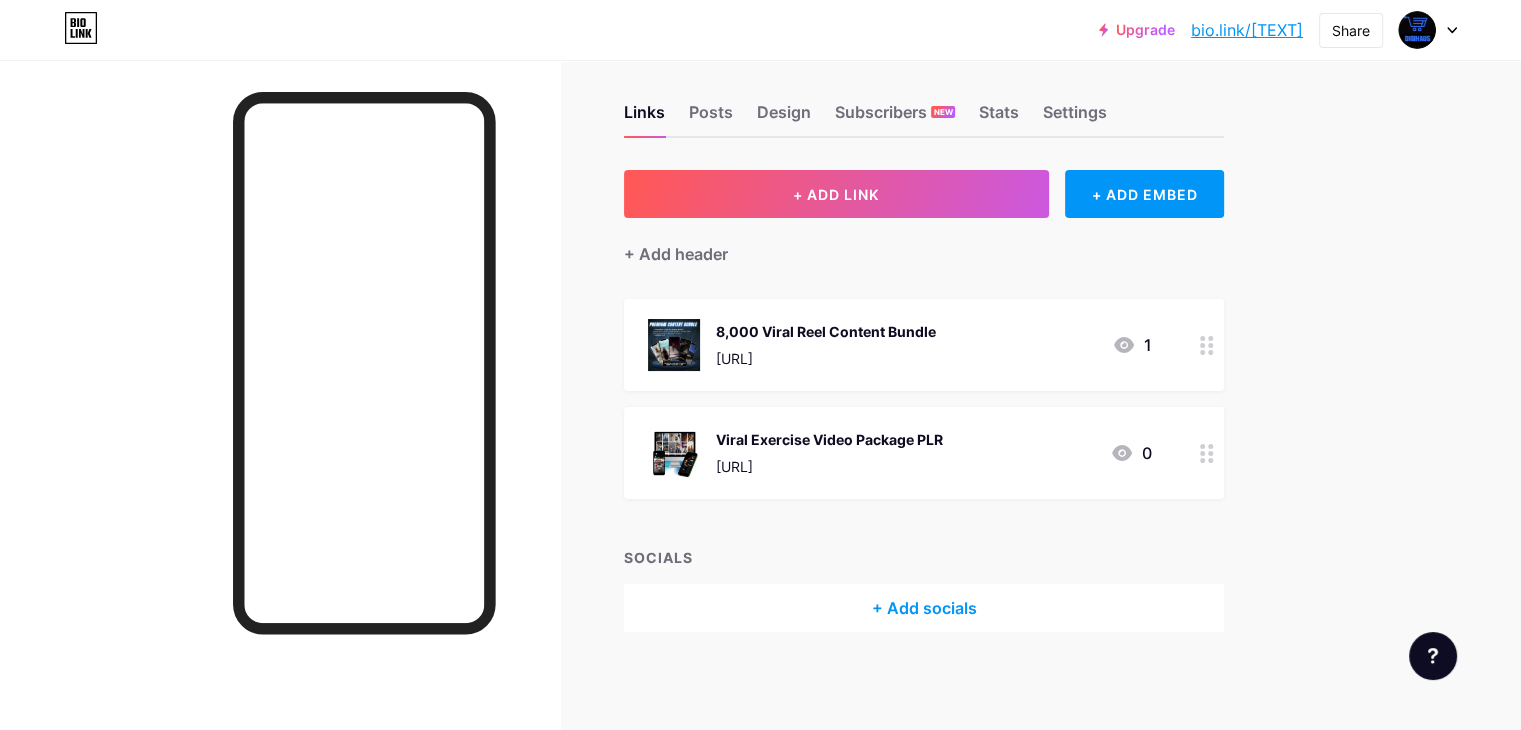 scroll, scrollTop: 0, scrollLeft: 0, axis: both 